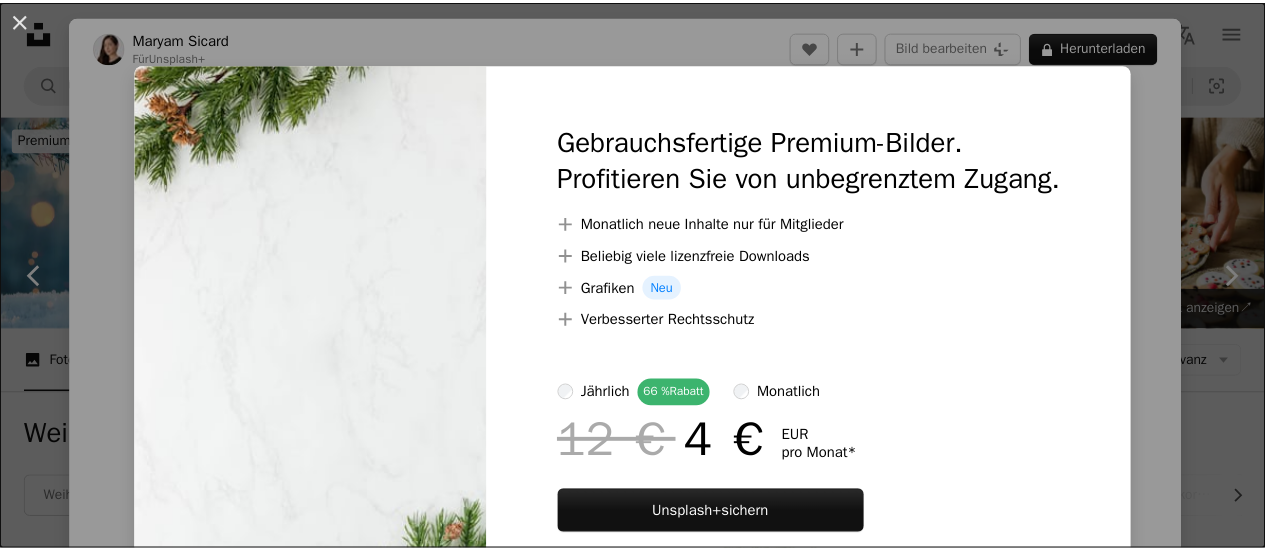 scroll, scrollTop: 2119, scrollLeft: 0, axis: vertical 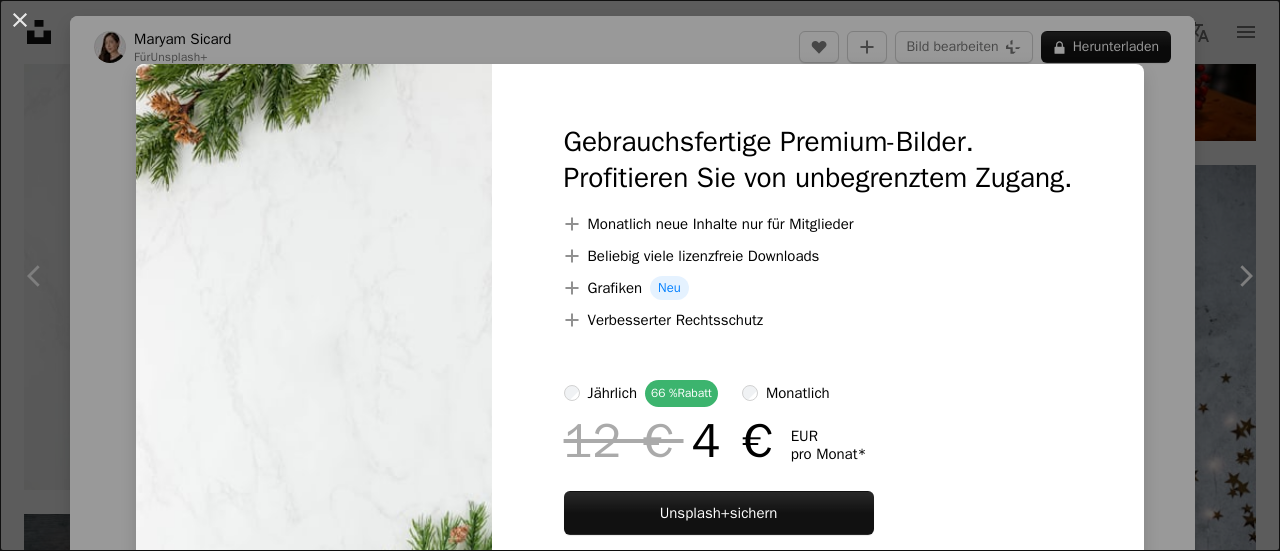 click on "An X shape Gebrauchsfertige Premium-Bilder. Profitieren Sie von unbegrenztem Zugang. A plus sign Monatlich neue Inhalte nur für Mitglieder A plus sign Beliebig viele lizenzfreie Downloads A plus sign Grafiken  Neu A plus sign Verbesserter Rechtsschutz jährlich 66 %  Rabatt monatlich 12 €   4 € EUR pro Monat * Unsplash+  sichern * Bei Zahlung pro Jahr, im Voraus in Rechnung gestellt  48 € Zuzüglich der jeweiligen MwSt. Automatische Erneuerung. Sie können jederzeit kündigen." at bounding box center (640, 275) 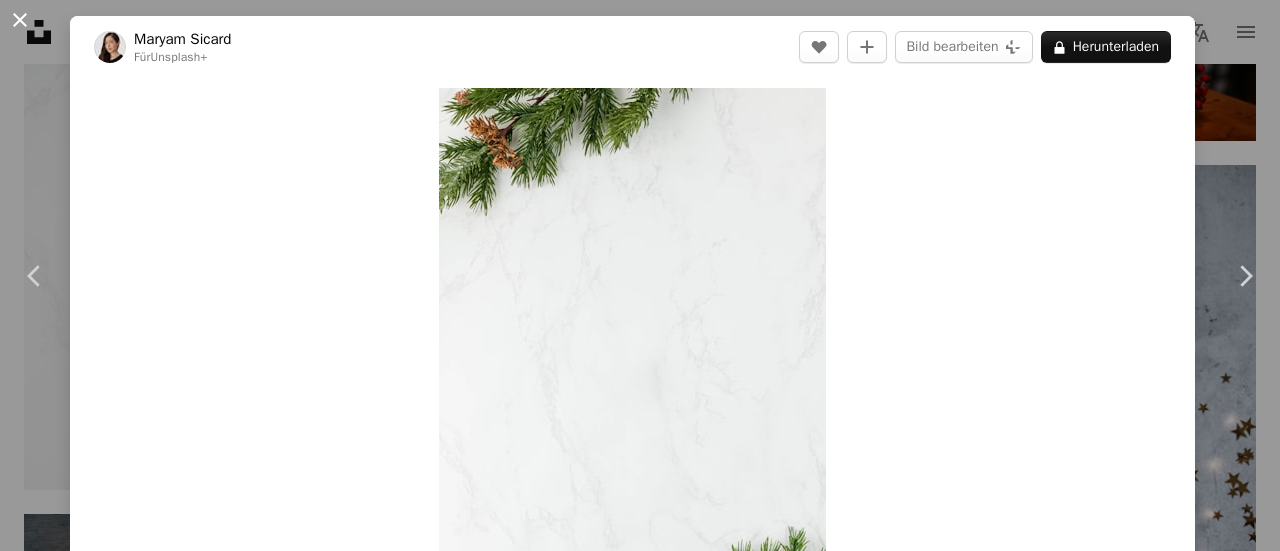 click on "An X shape" at bounding box center [20, 20] 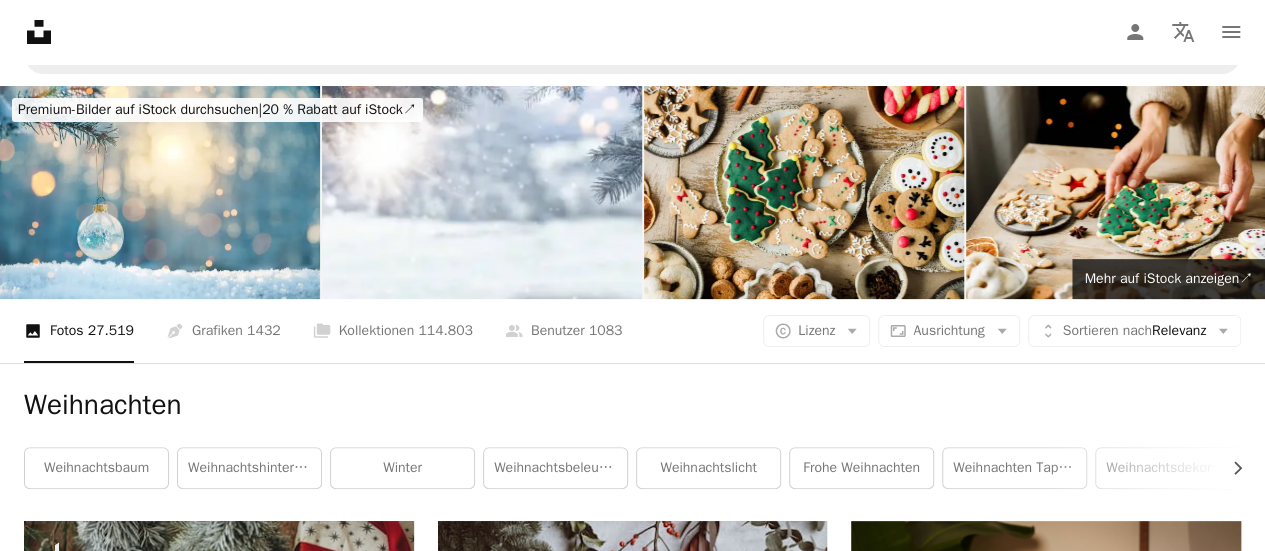 scroll, scrollTop: 29, scrollLeft: 0, axis: vertical 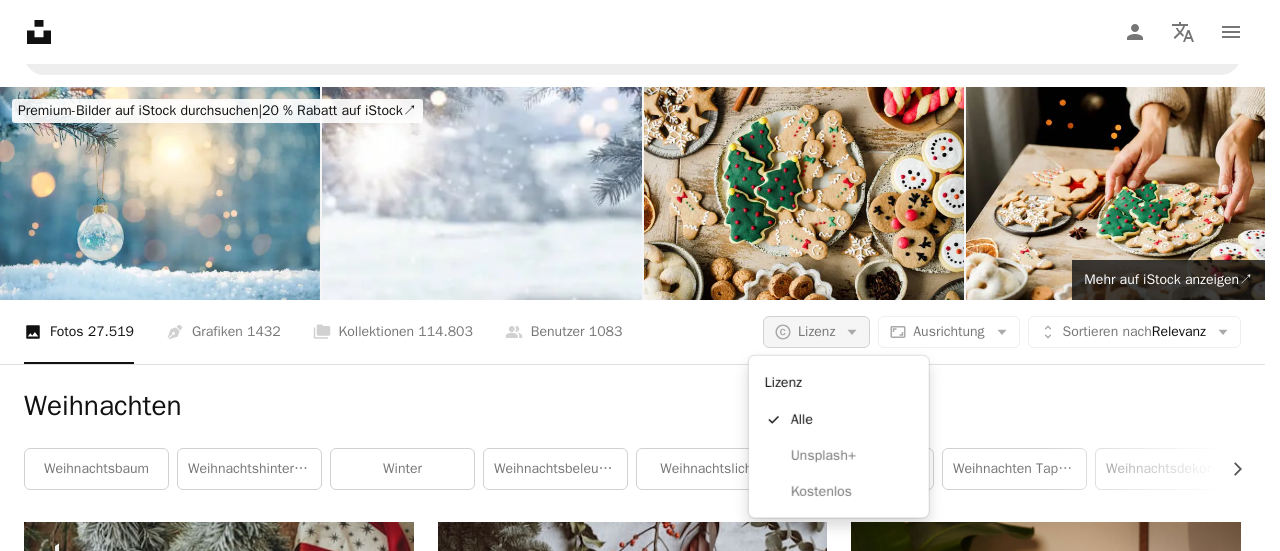 click on "Lizenz" at bounding box center (816, 331) 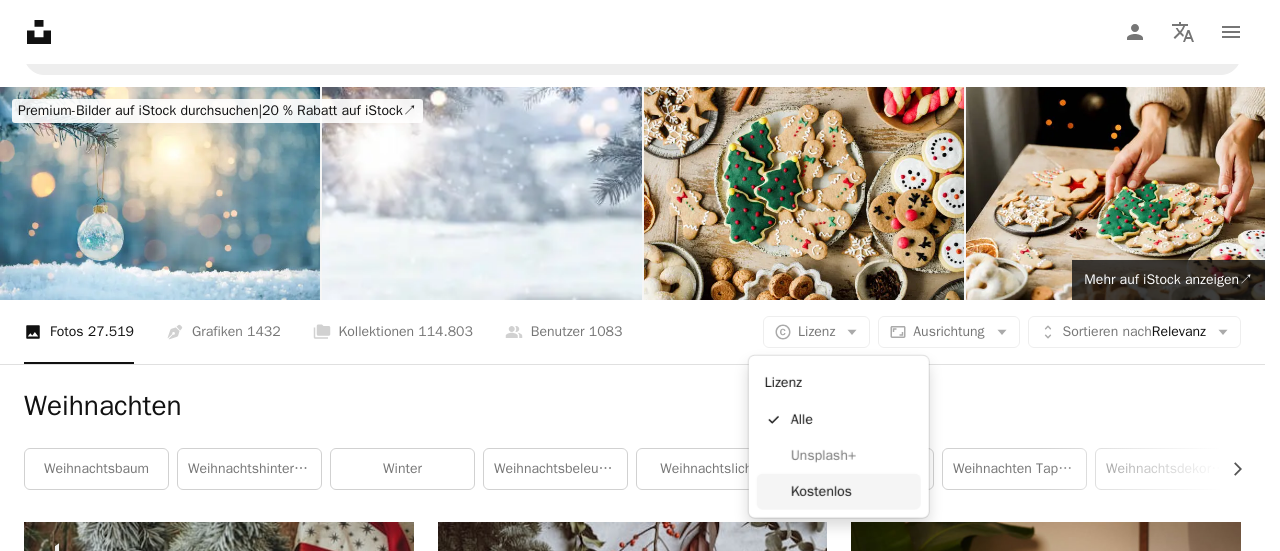 click on "Kostenlos" at bounding box center [852, 492] 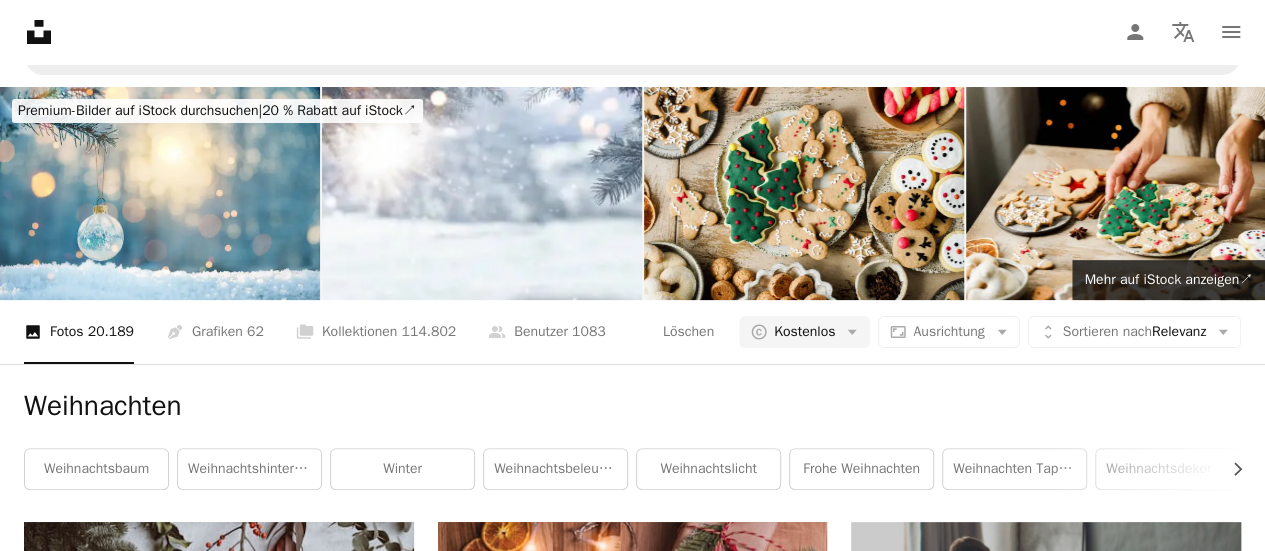 scroll, scrollTop: 1209, scrollLeft: 0, axis: vertical 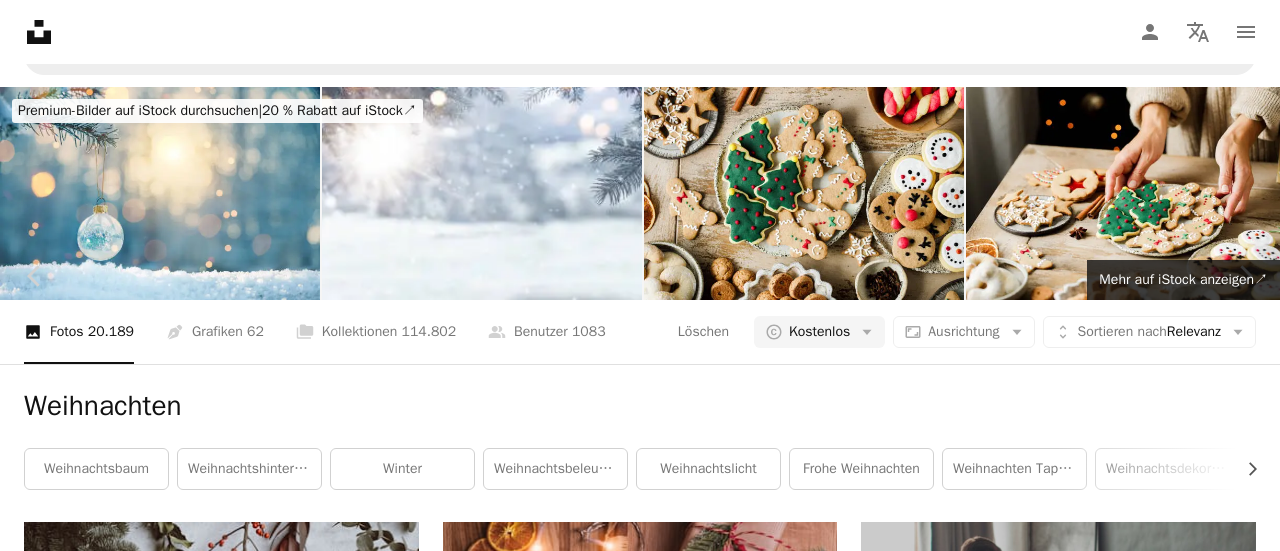 click on "Kostenlos herunterladen" at bounding box center [1049, 4385] 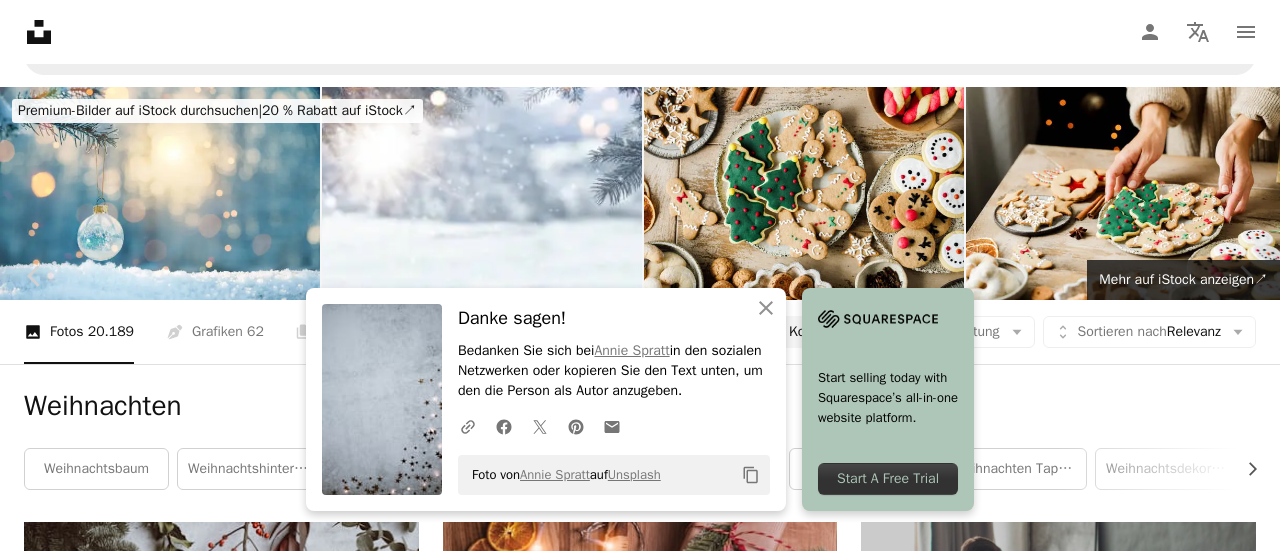 click on "An X shape" at bounding box center [20, 20] 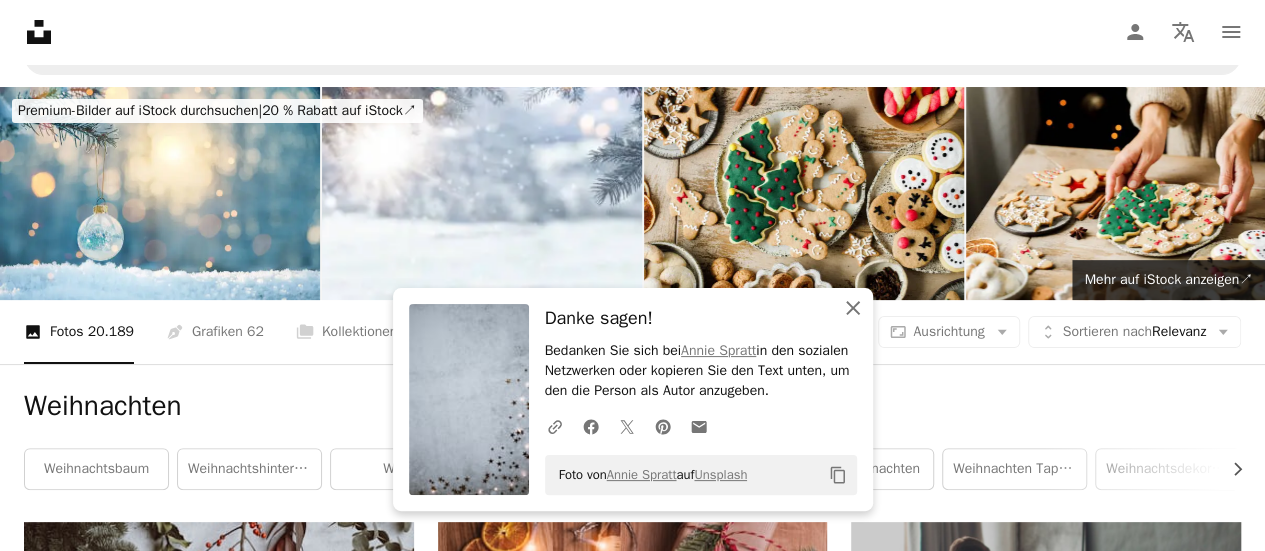 click on "An X shape" 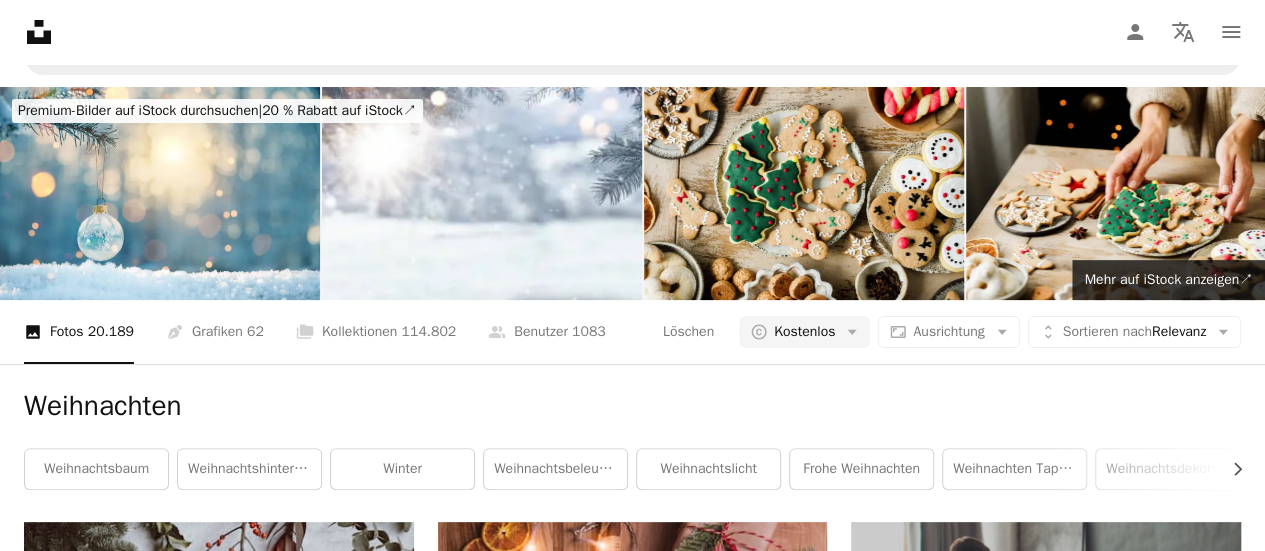 scroll, scrollTop: 3591, scrollLeft: 0, axis: vertical 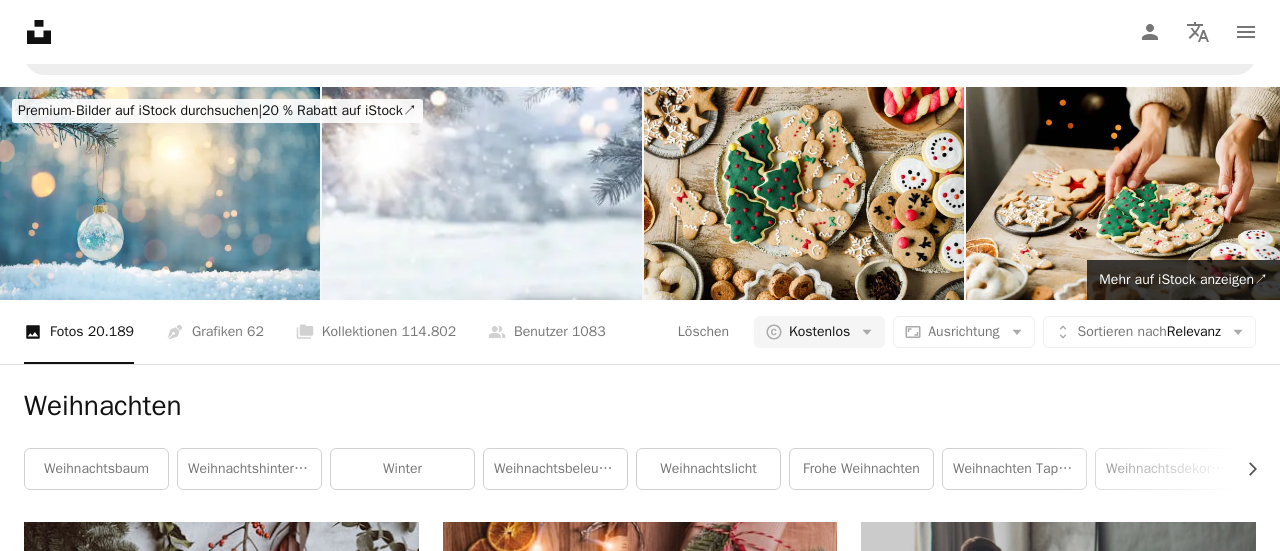 click on "Kostenlos herunterladen" at bounding box center (1049, 9627) 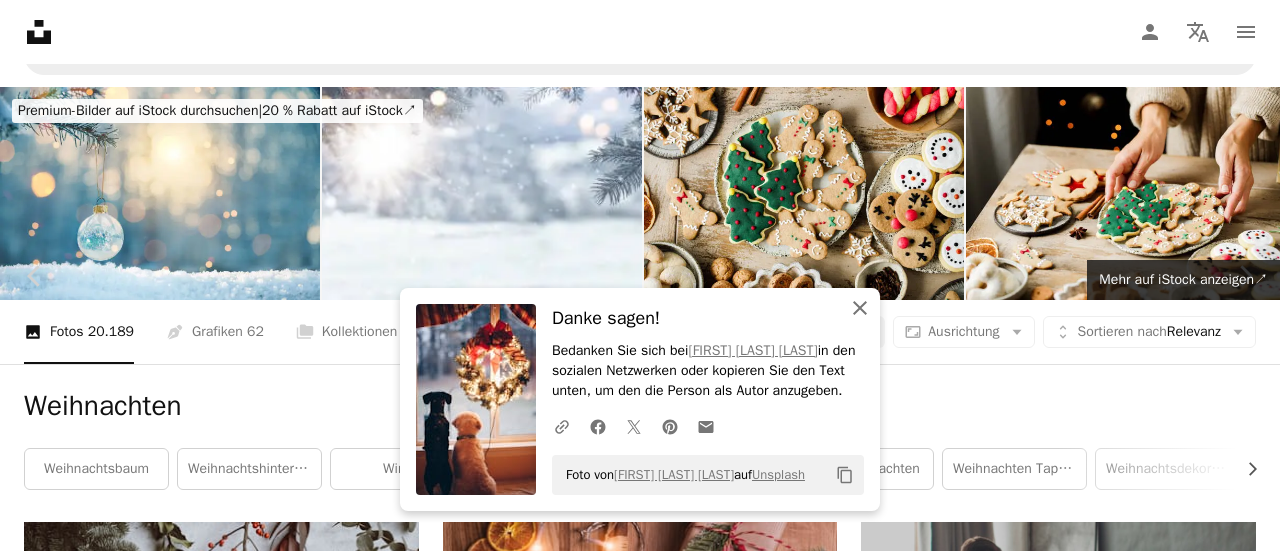 click on "An X shape" 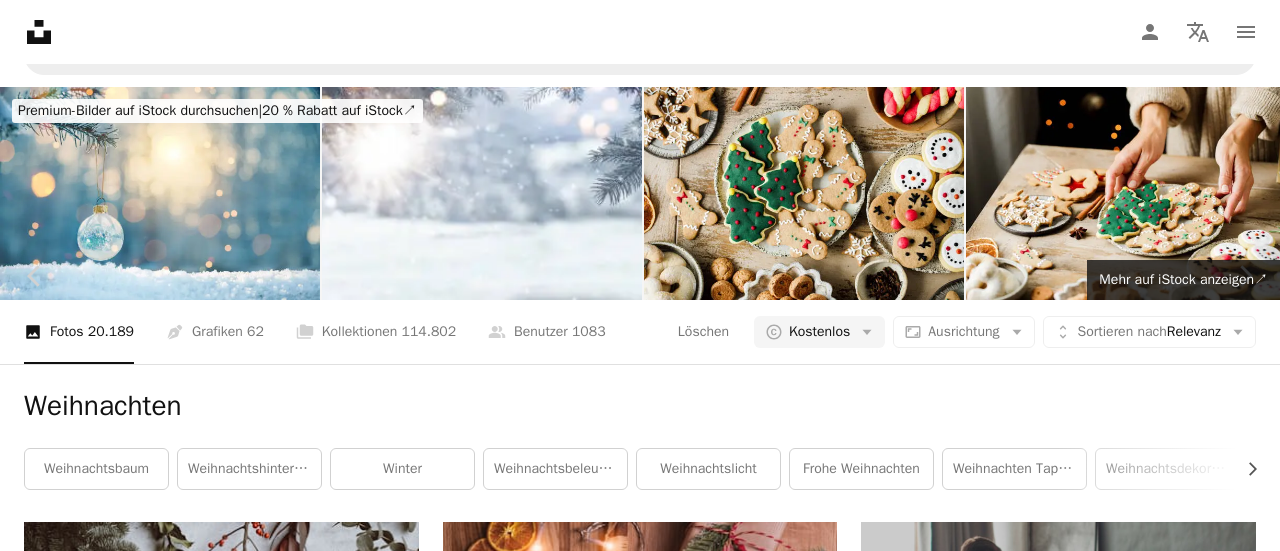 click on "An X shape" at bounding box center [20, 20] 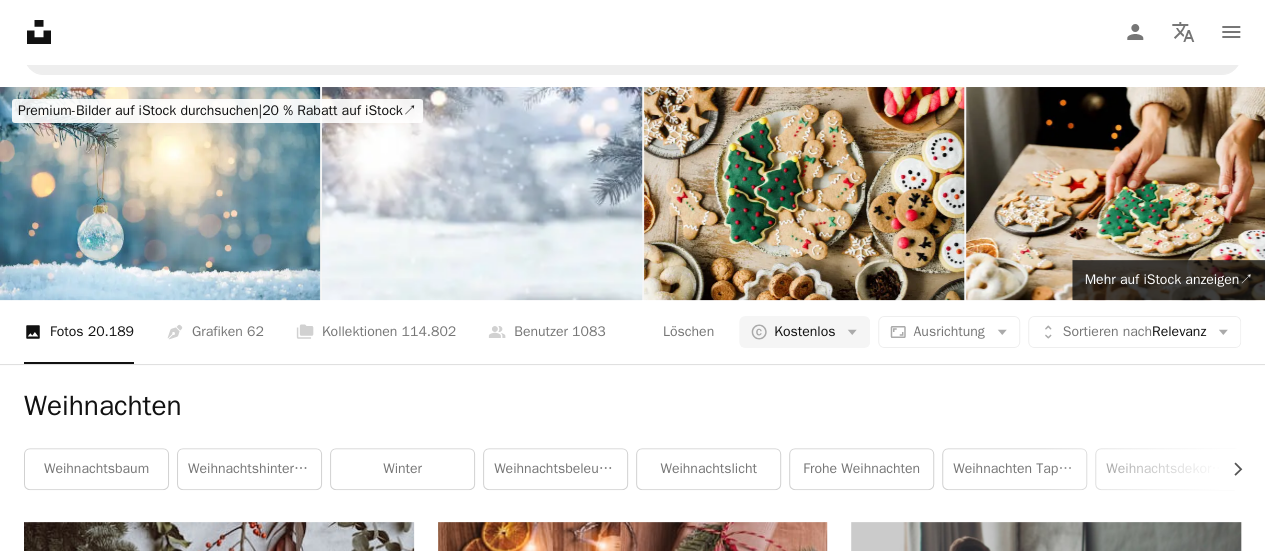 click at bounding box center (219, 3745) 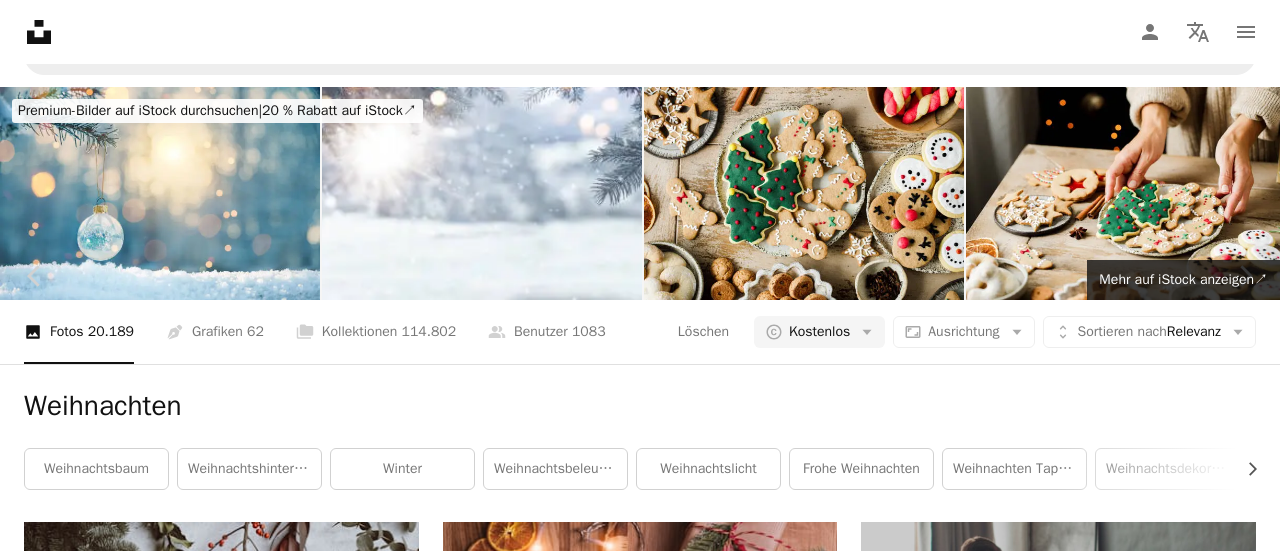 click on "Kostenlos herunterladen" at bounding box center [1049, 9627] 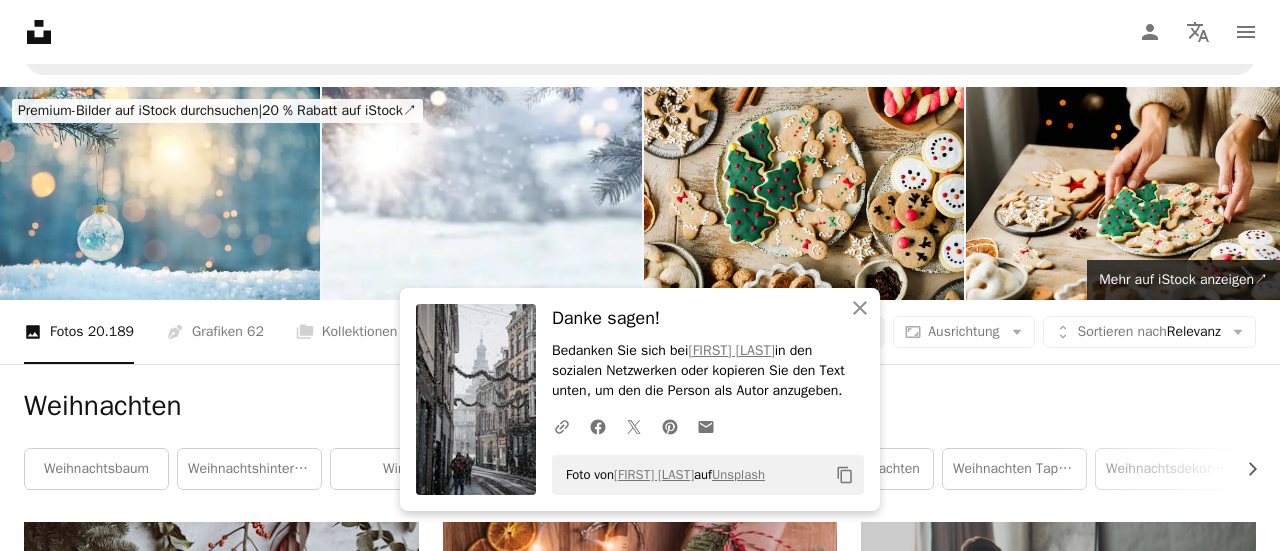 click on "An X shape" at bounding box center (20, 20) 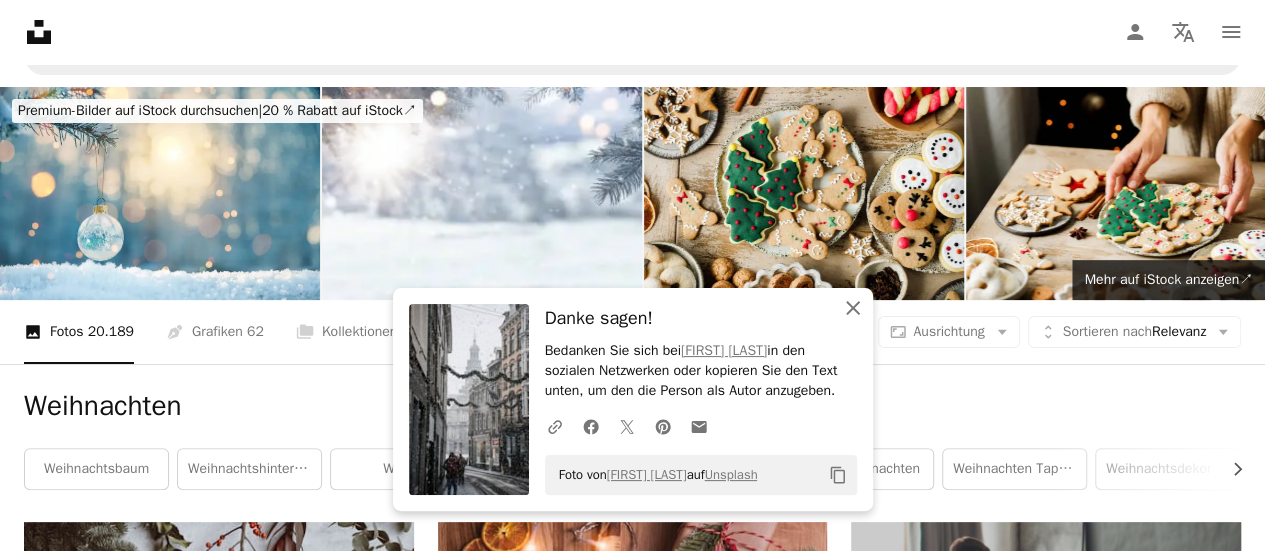 click on "An X shape" 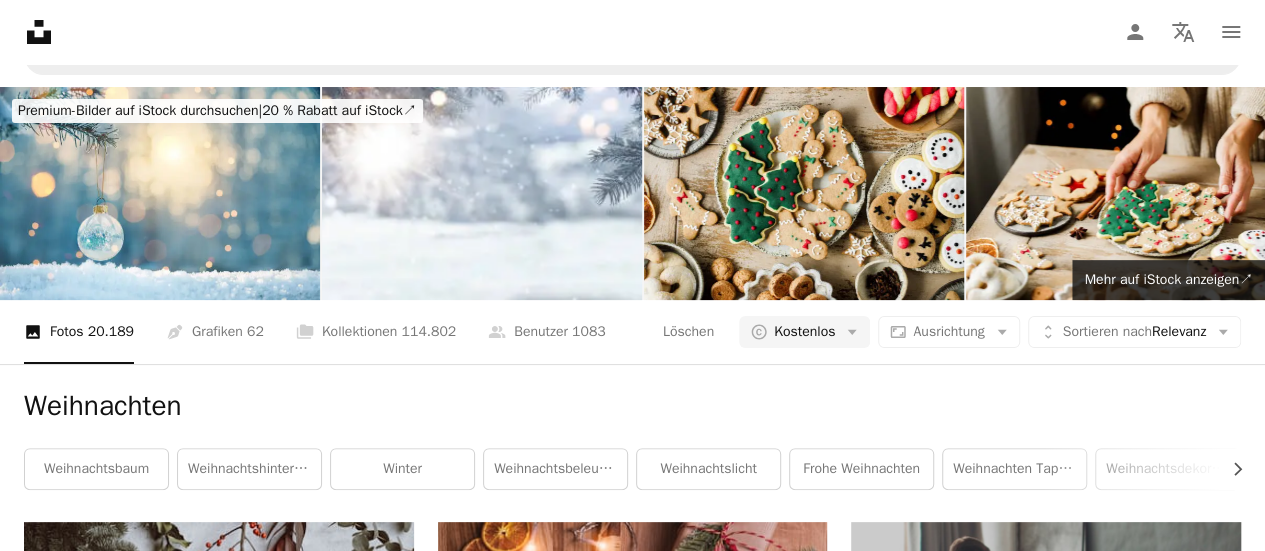 scroll, scrollTop: 7392, scrollLeft: 0, axis: vertical 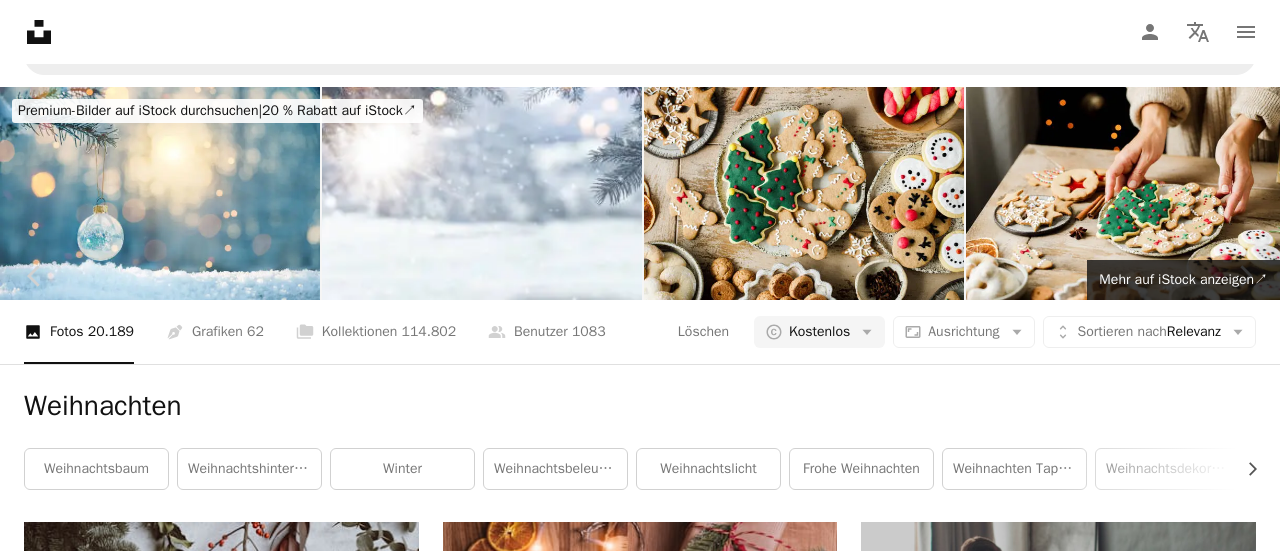 click on "Kostenlos herunterladen" at bounding box center [1049, 12028] 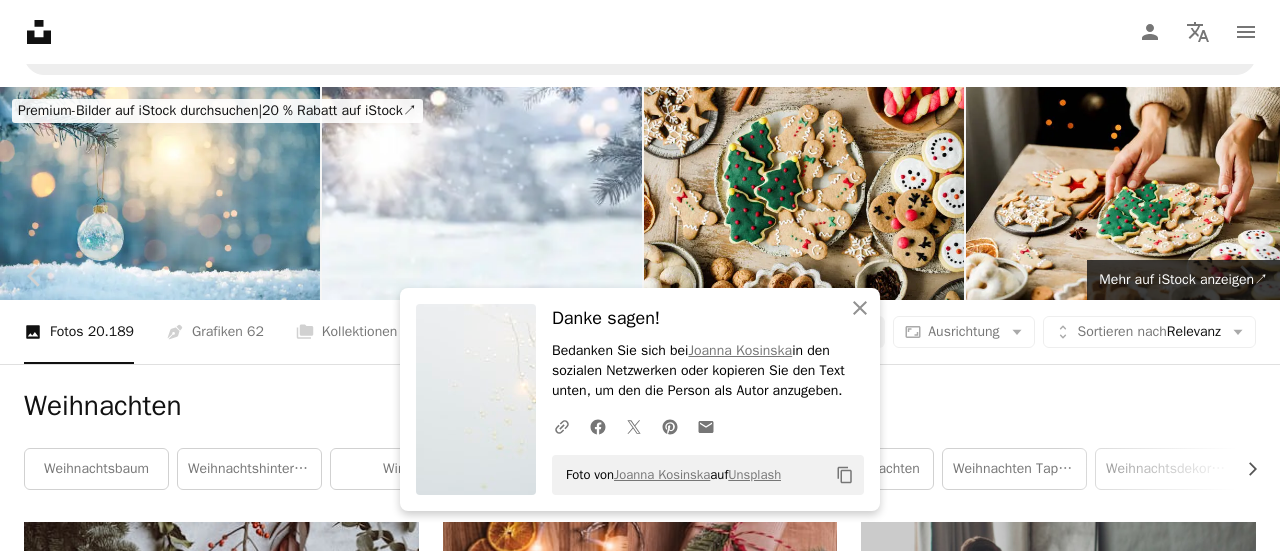 click on "An X shape" at bounding box center [20, 20] 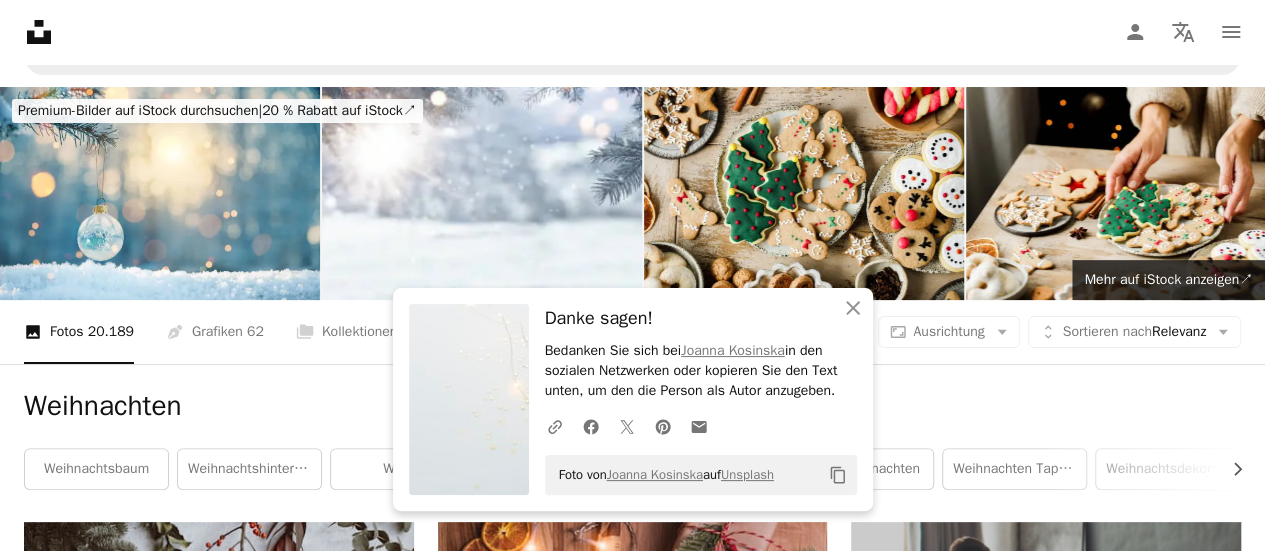 scroll, scrollTop: 7578, scrollLeft: 0, axis: vertical 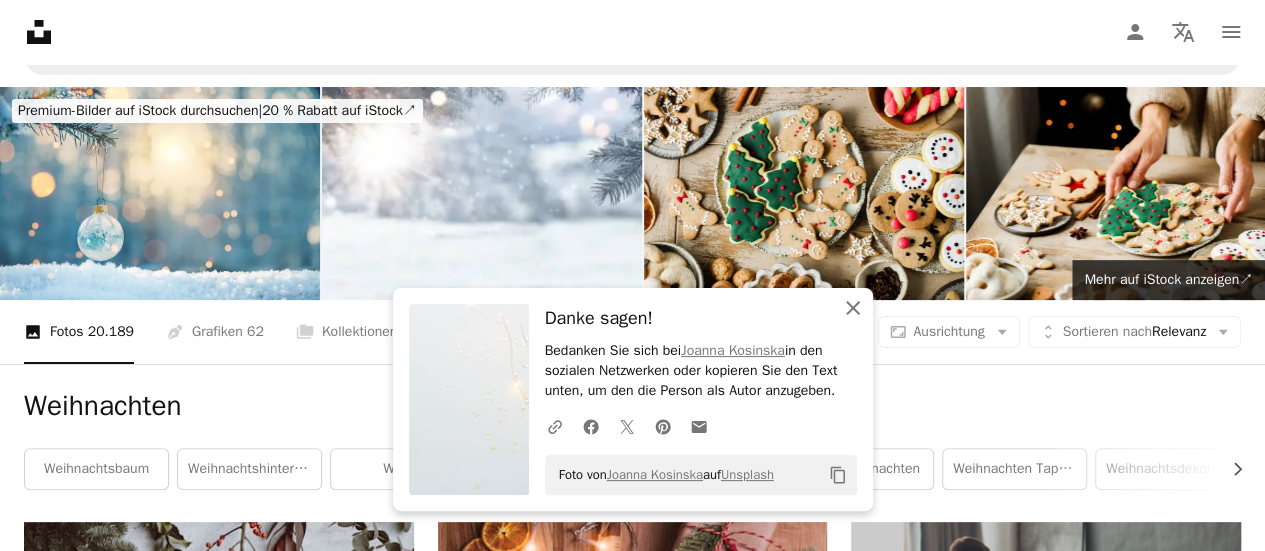 click on "An X shape" 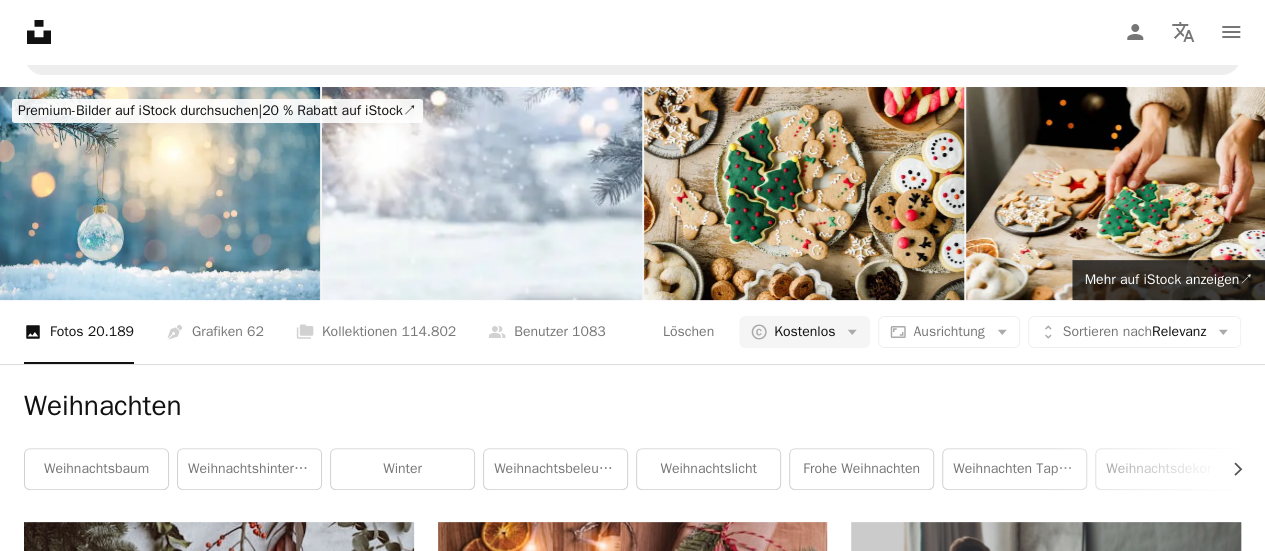 scroll, scrollTop: 8104, scrollLeft: 0, axis: vertical 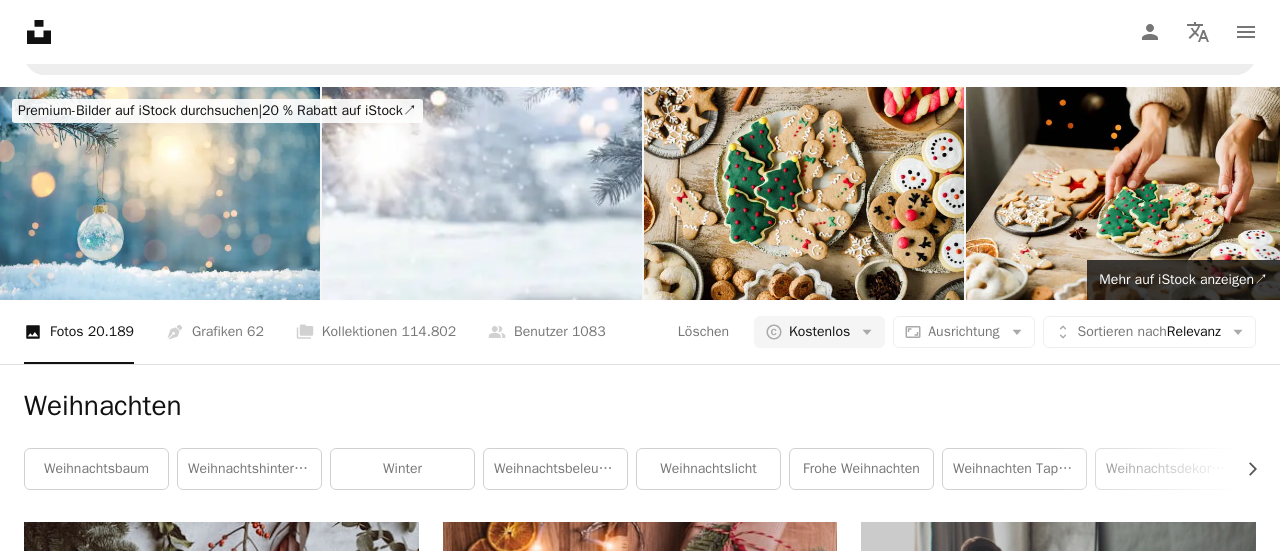 click on "Kostenlos herunterladen" at bounding box center (1049, 12028) 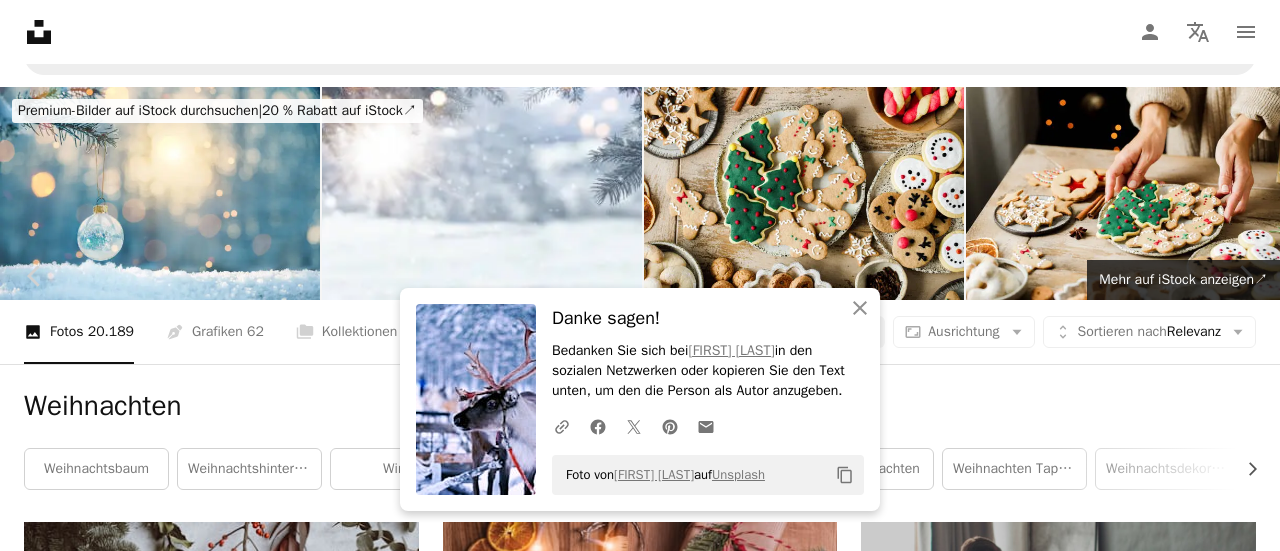 click on "An X shape" at bounding box center (20, 20) 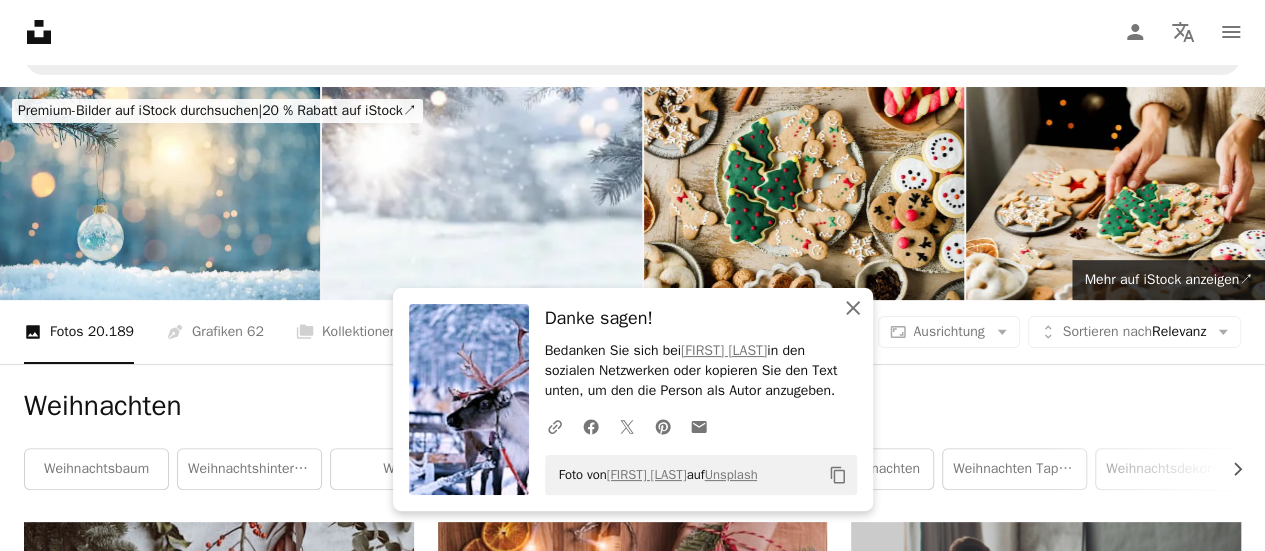 click 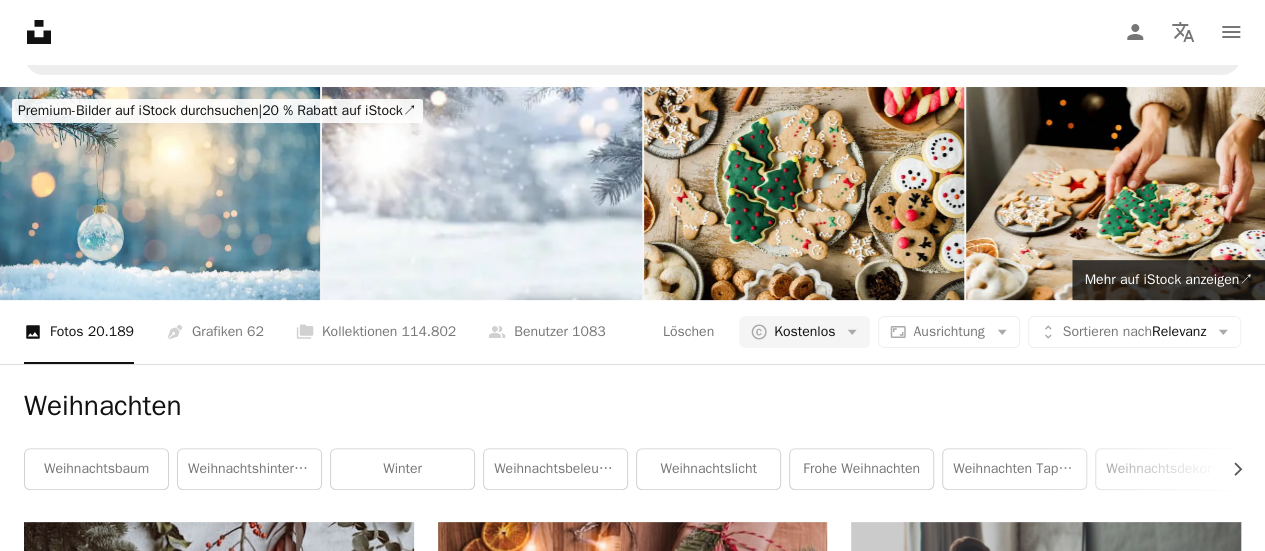 scroll, scrollTop: 17058, scrollLeft: 0, axis: vertical 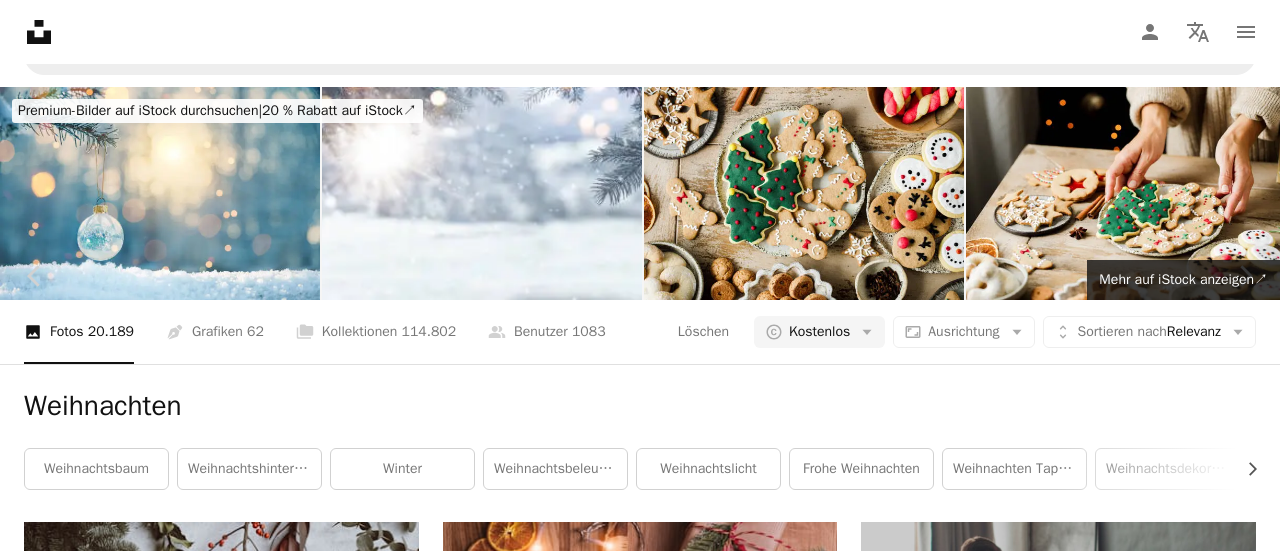 click on "Kostenlos herunterladen" at bounding box center (1049, 21352) 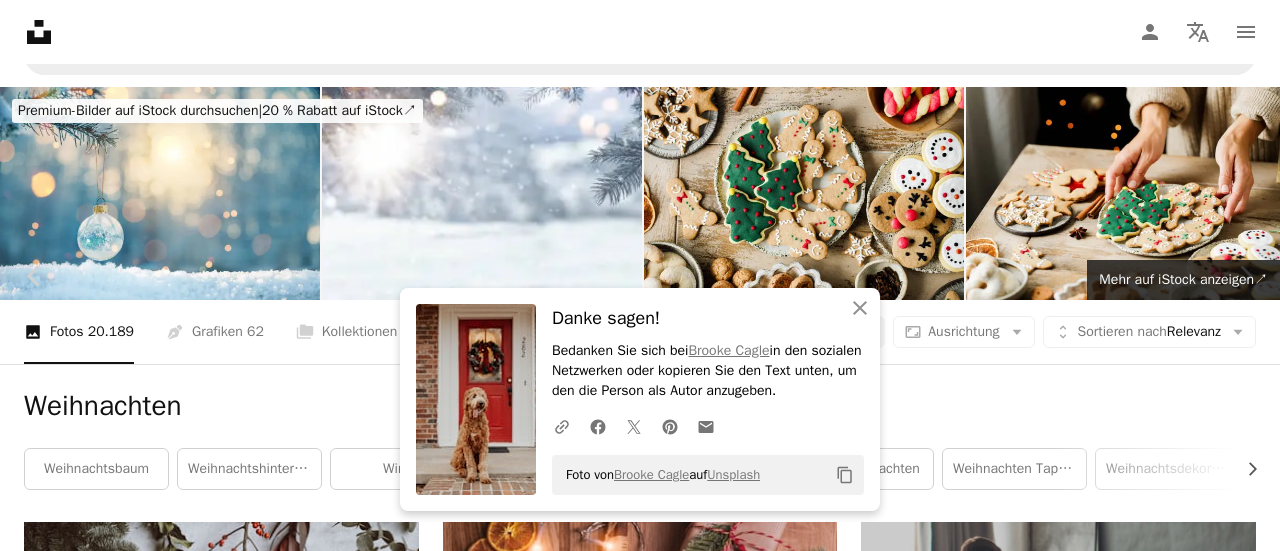 click on "An X shape" at bounding box center (20, 20) 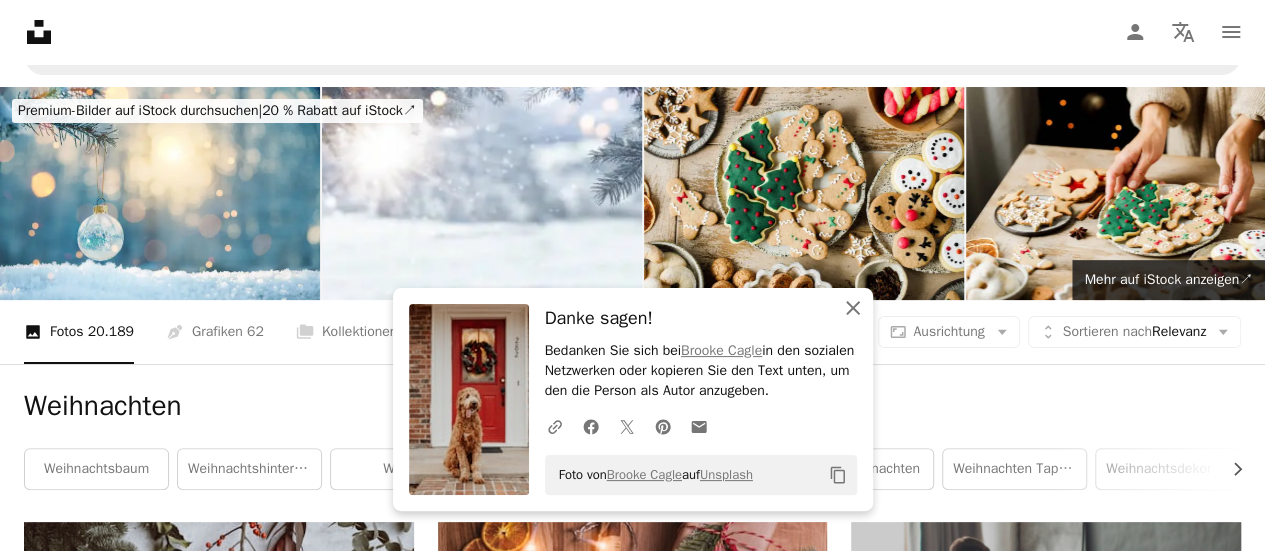 click 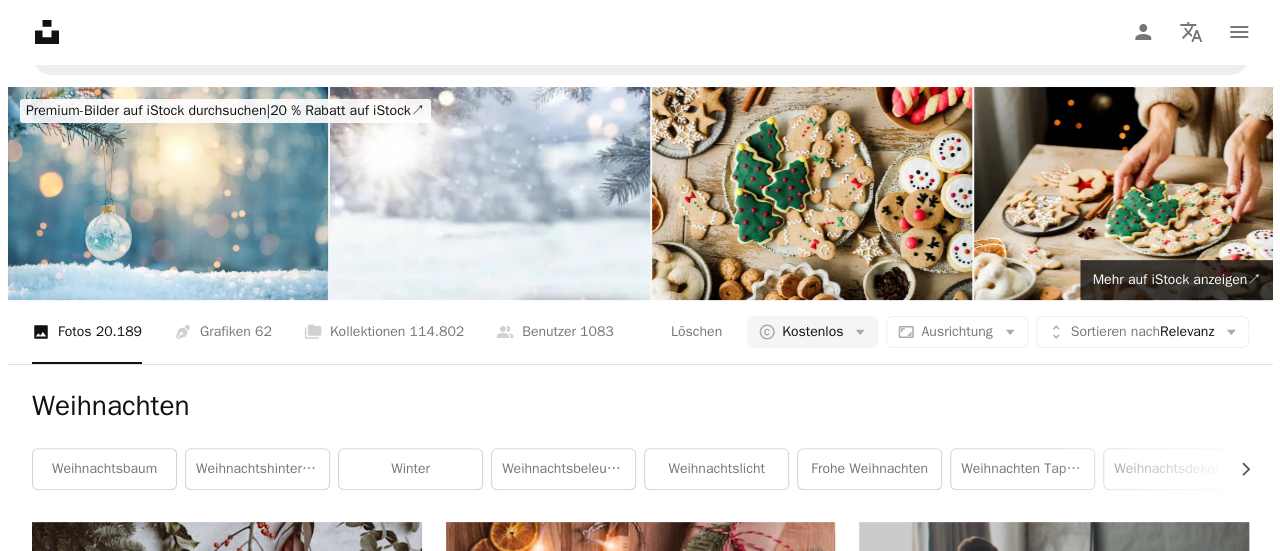 scroll, scrollTop: 34146, scrollLeft: 0, axis: vertical 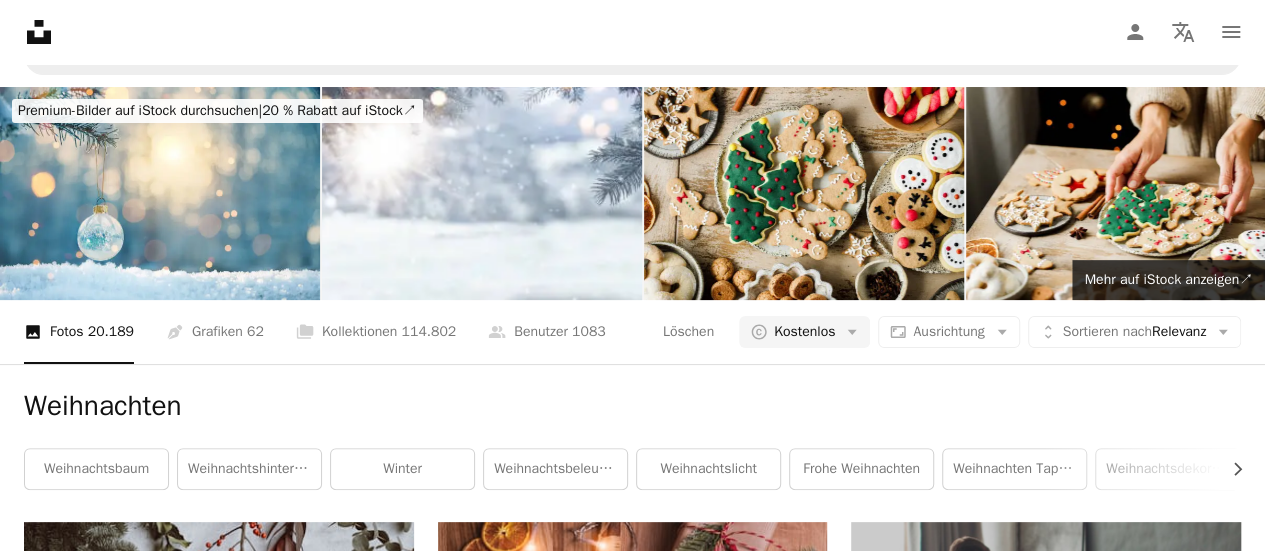 click at bounding box center [1046, 34380] 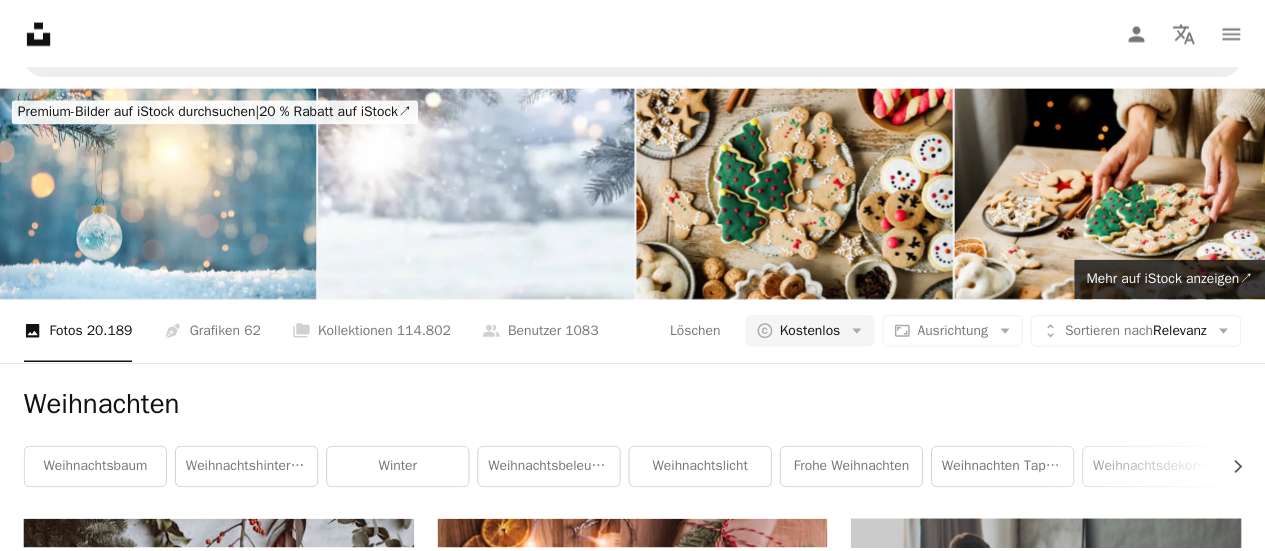 scroll, scrollTop: 98, scrollLeft: 0, axis: vertical 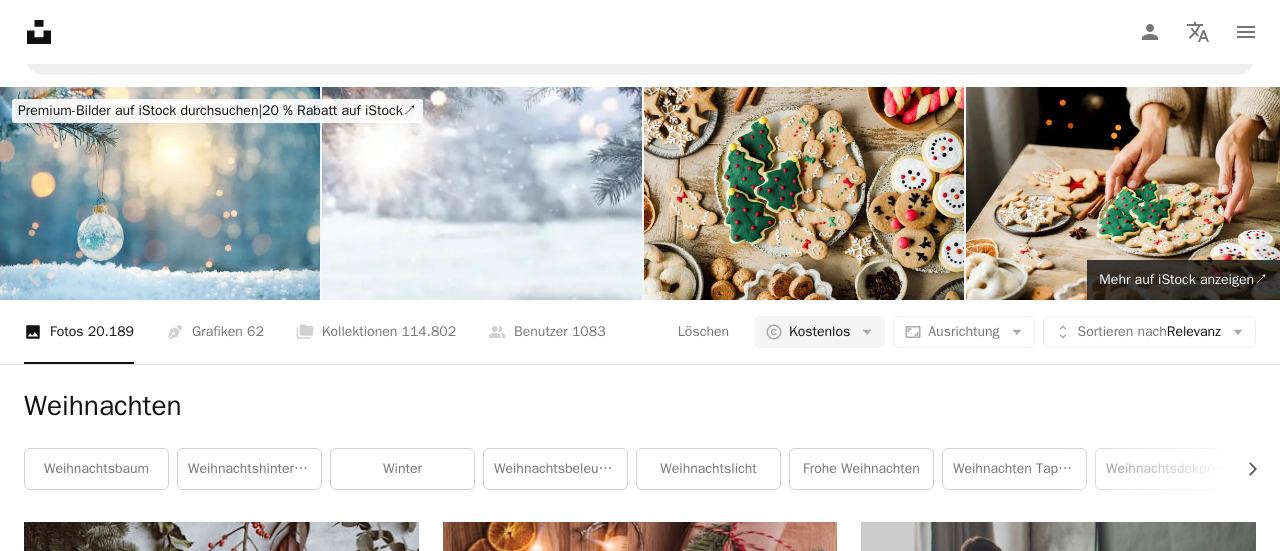 click on "Kostenlos herunterladen" at bounding box center [1049, 39890] 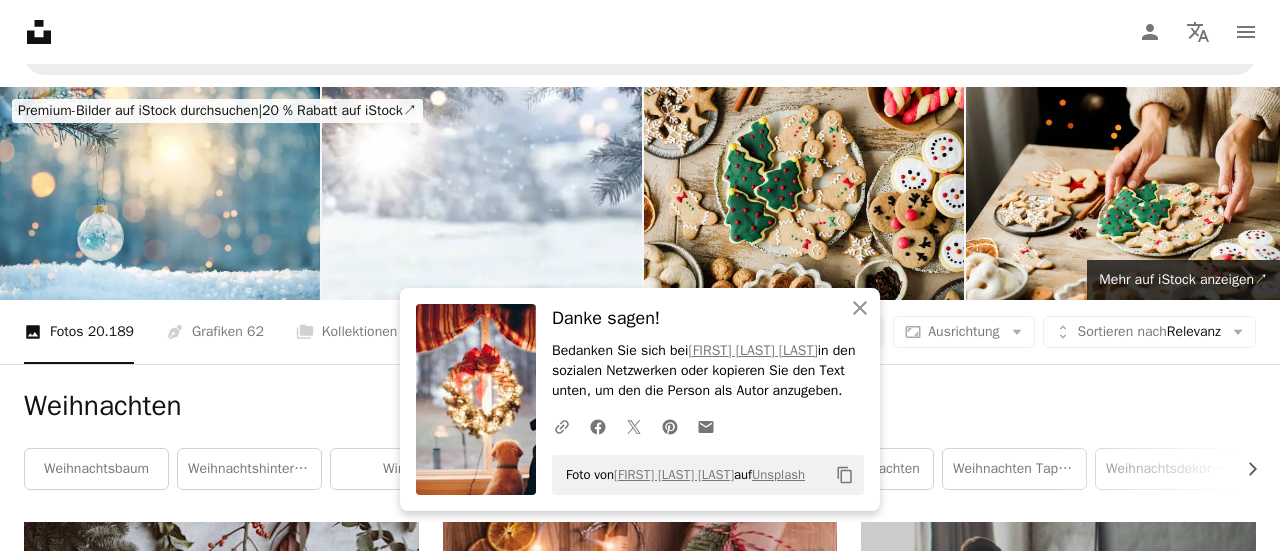 click on "An X shape" at bounding box center [20, 20] 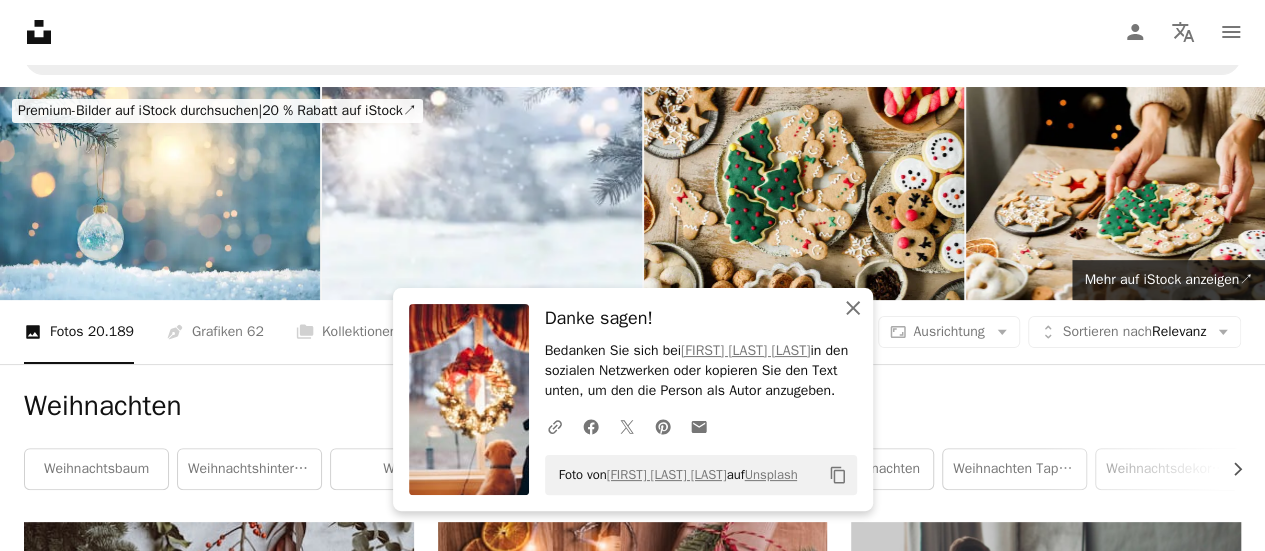 click on "An X shape" 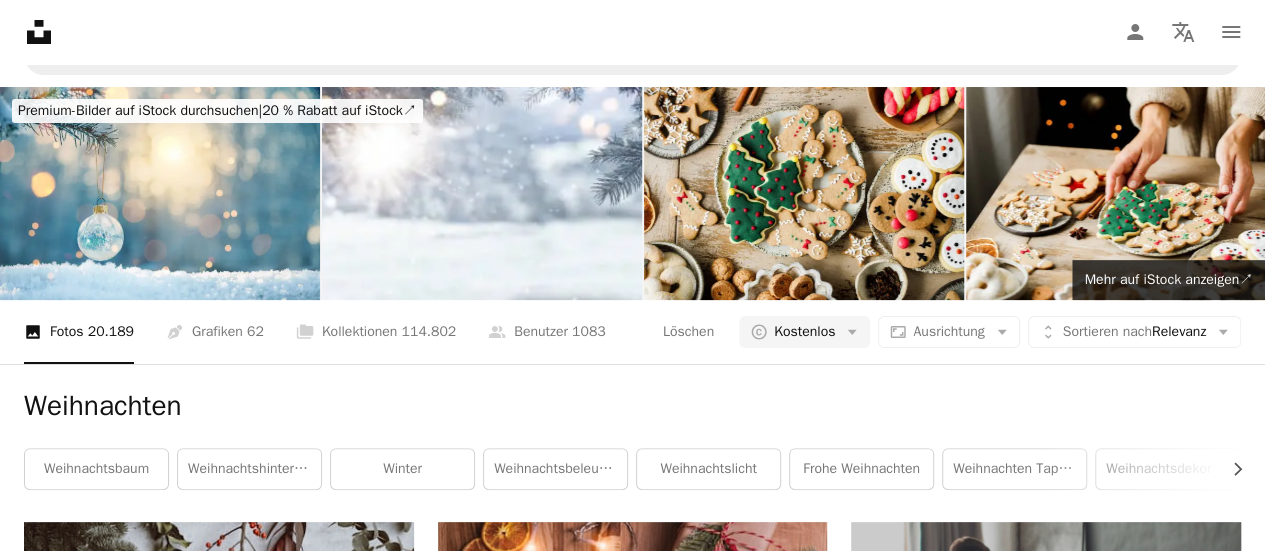 scroll, scrollTop: 54003, scrollLeft: 0, axis: vertical 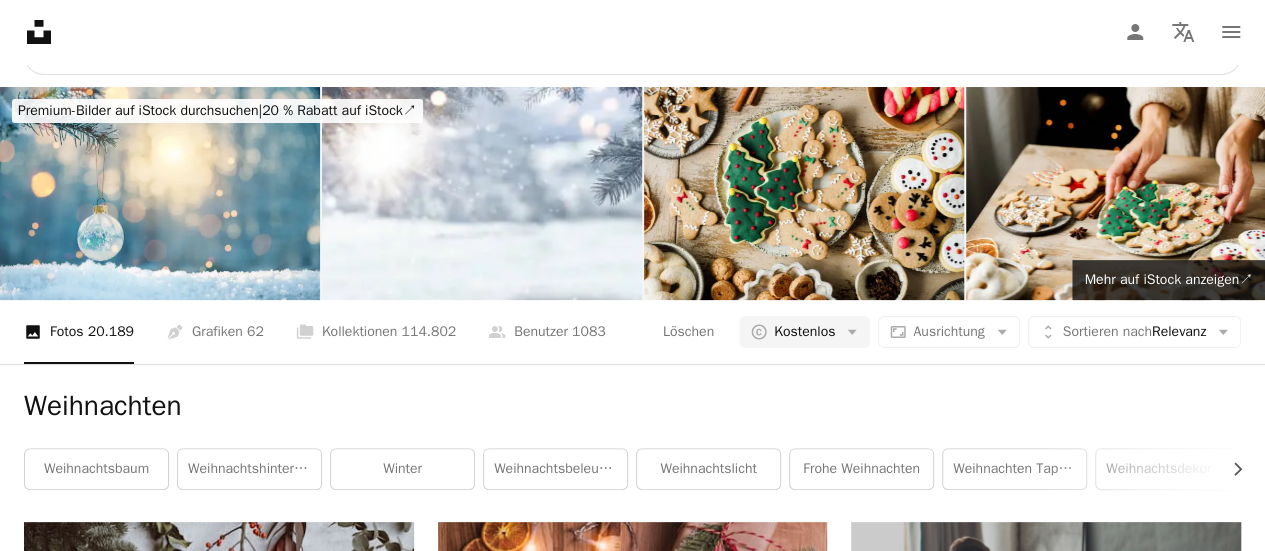 drag, startPoint x: 208, startPoint y: 74, endPoint x: 0, endPoint y: 68, distance: 208.08652 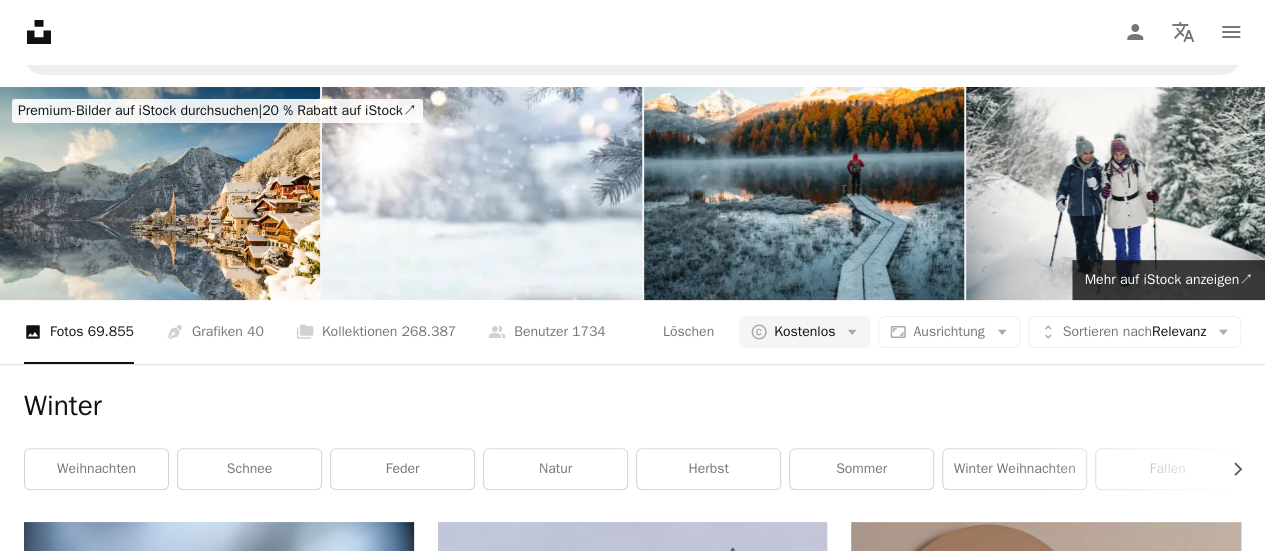 scroll, scrollTop: 452, scrollLeft: 0, axis: vertical 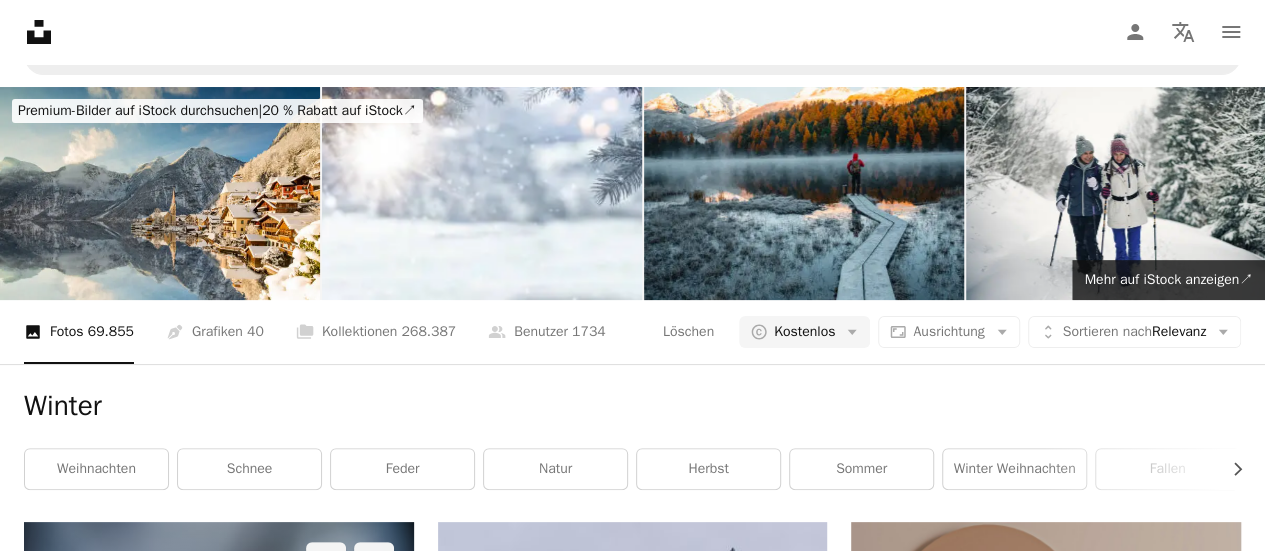 click at bounding box center (219, 668) 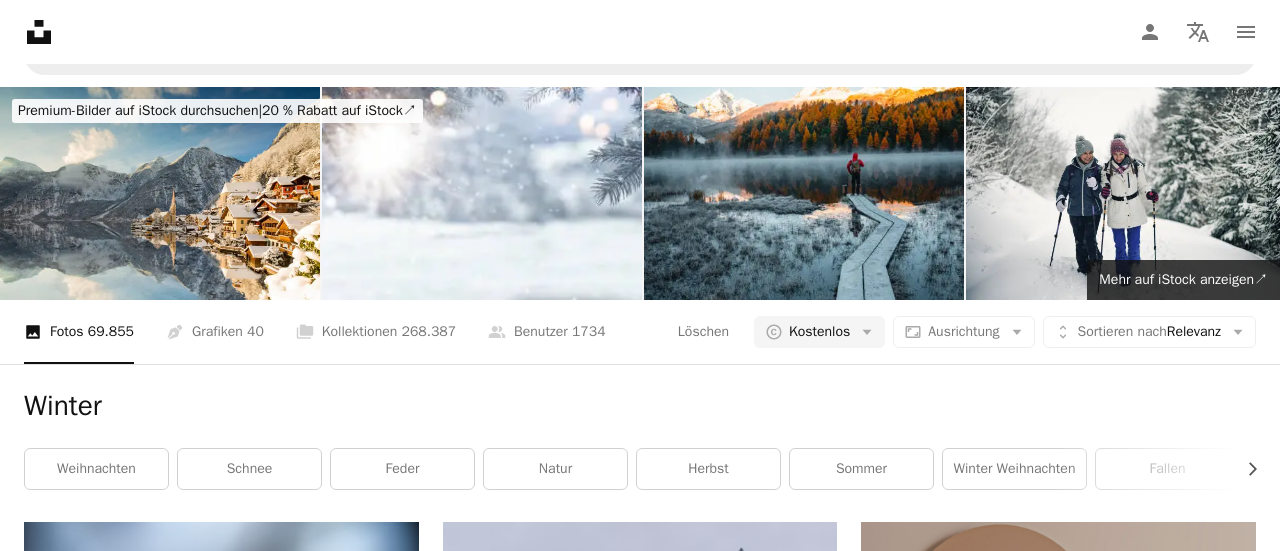click on "Kostenlos herunterladen" at bounding box center (1049, 4356) 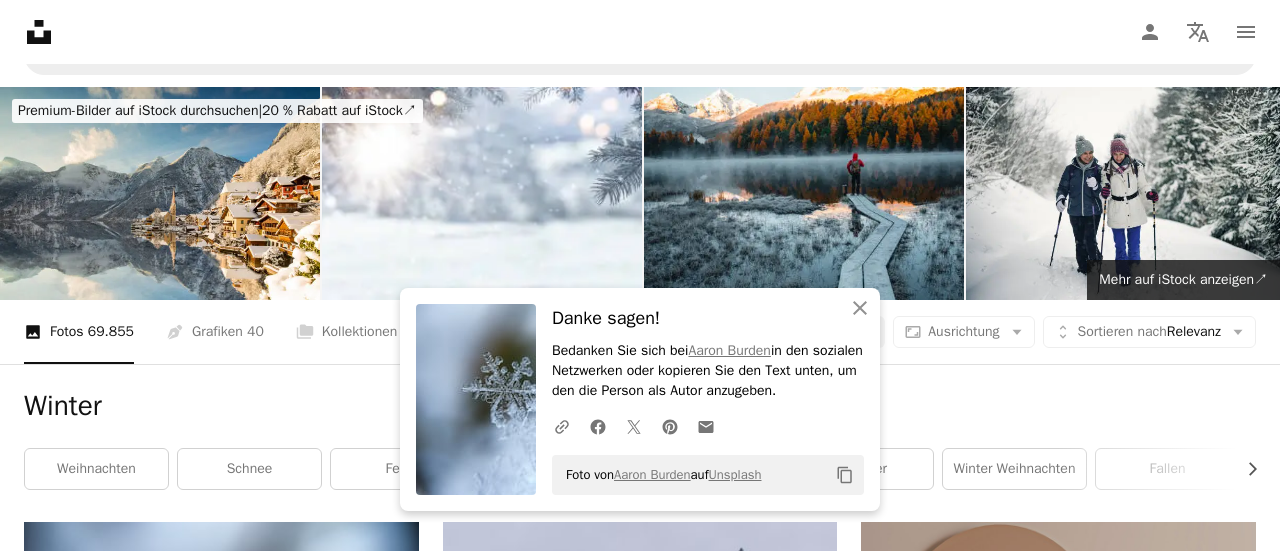 click on "An X shape" at bounding box center (20, 20) 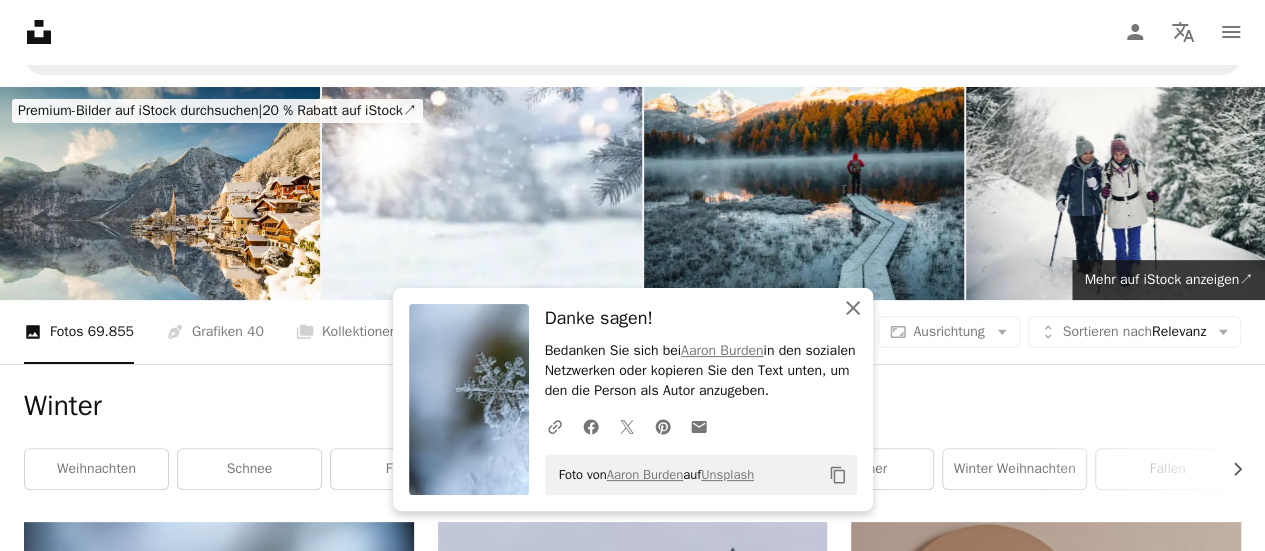 click on "An X shape" 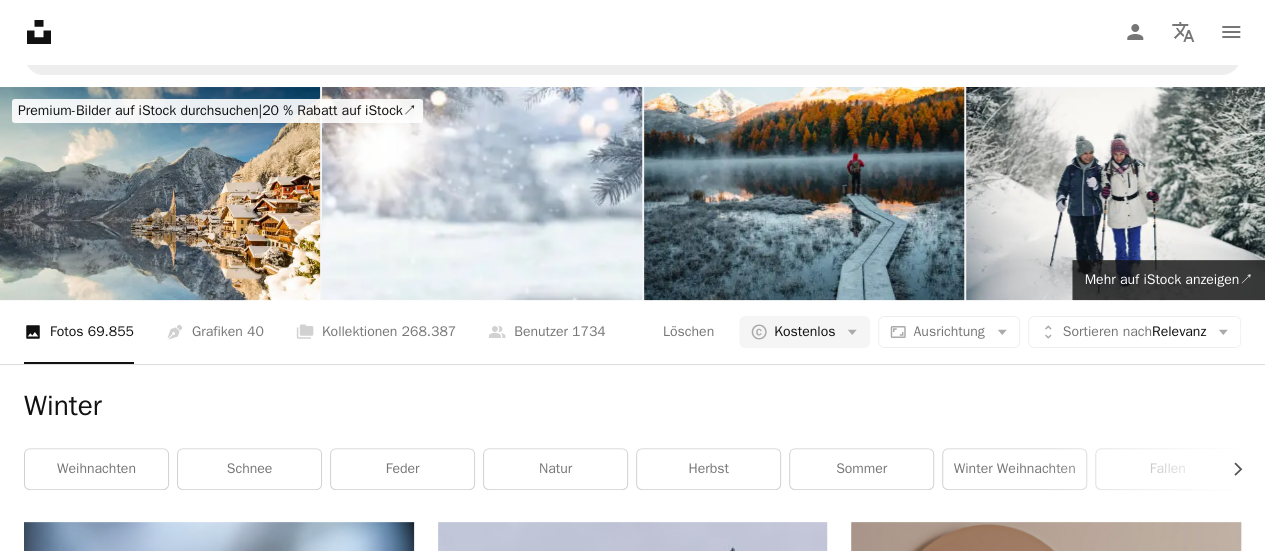 scroll, scrollTop: 3612, scrollLeft: 0, axis: vertical 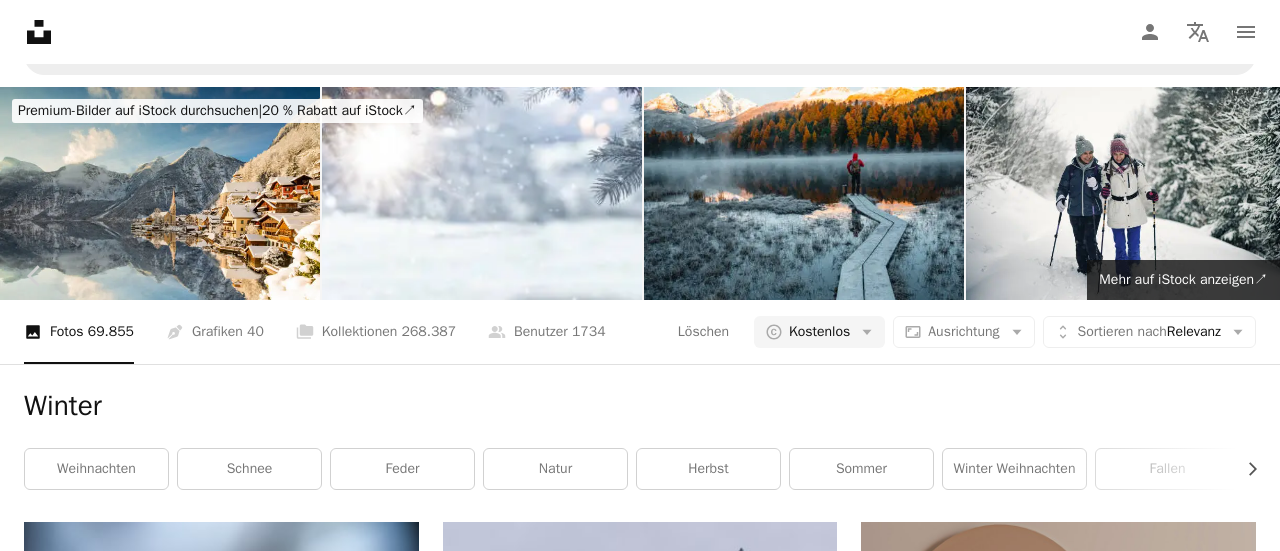 click on "An X shape" at bounding box center [20, 20] 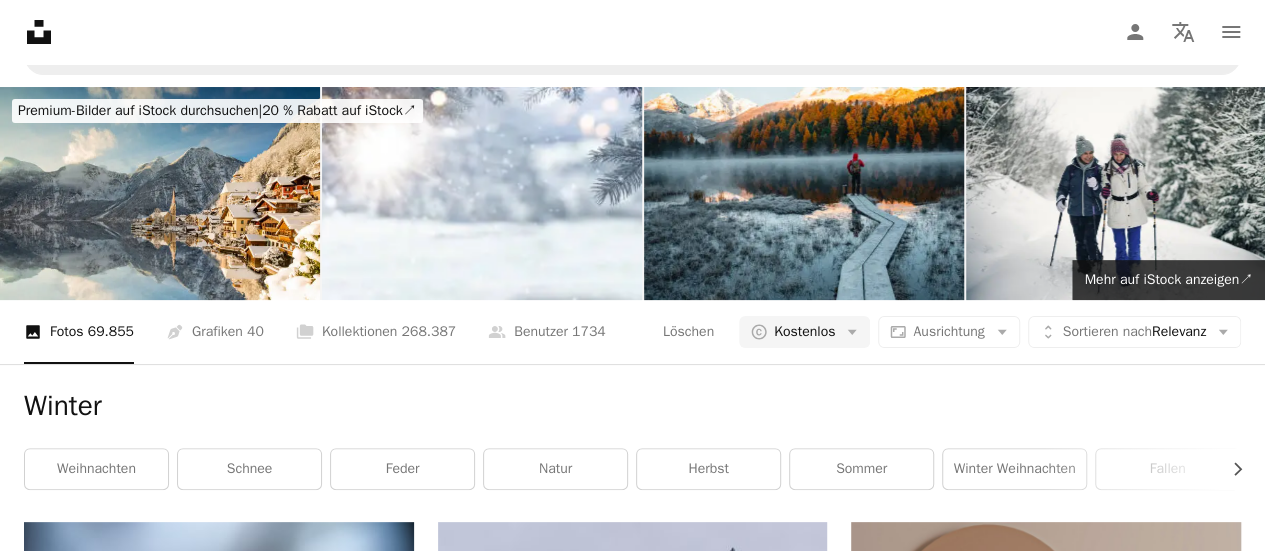 scroll, scrollTop: 24692, scrollLeft: 0, axis: vertical 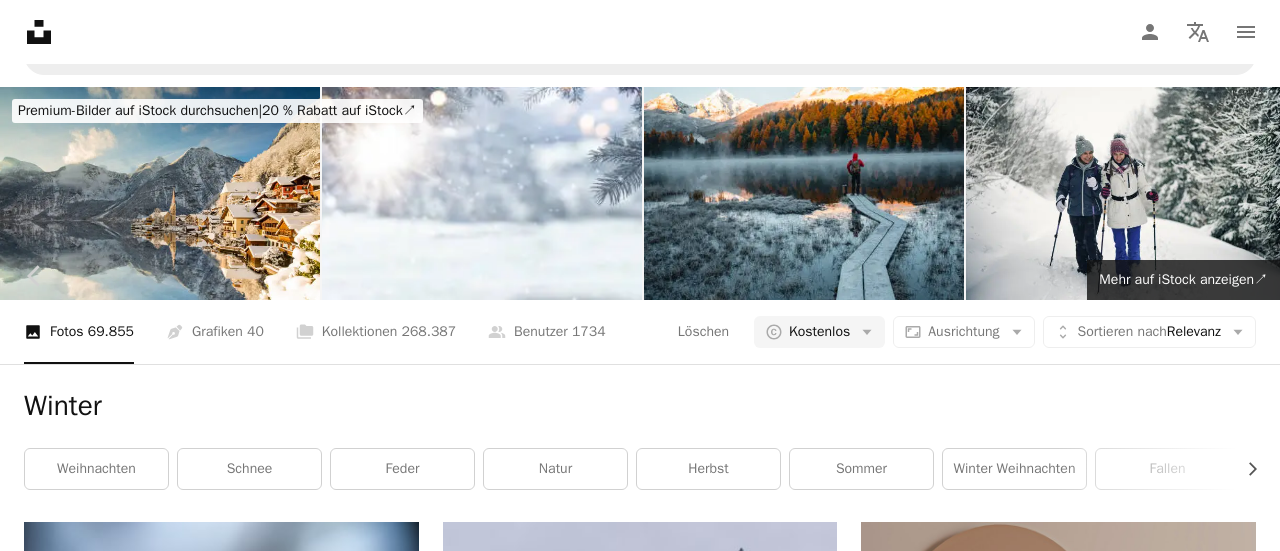 click on "Kostenlos herunterladen" at bounding box center [1049, 28654] 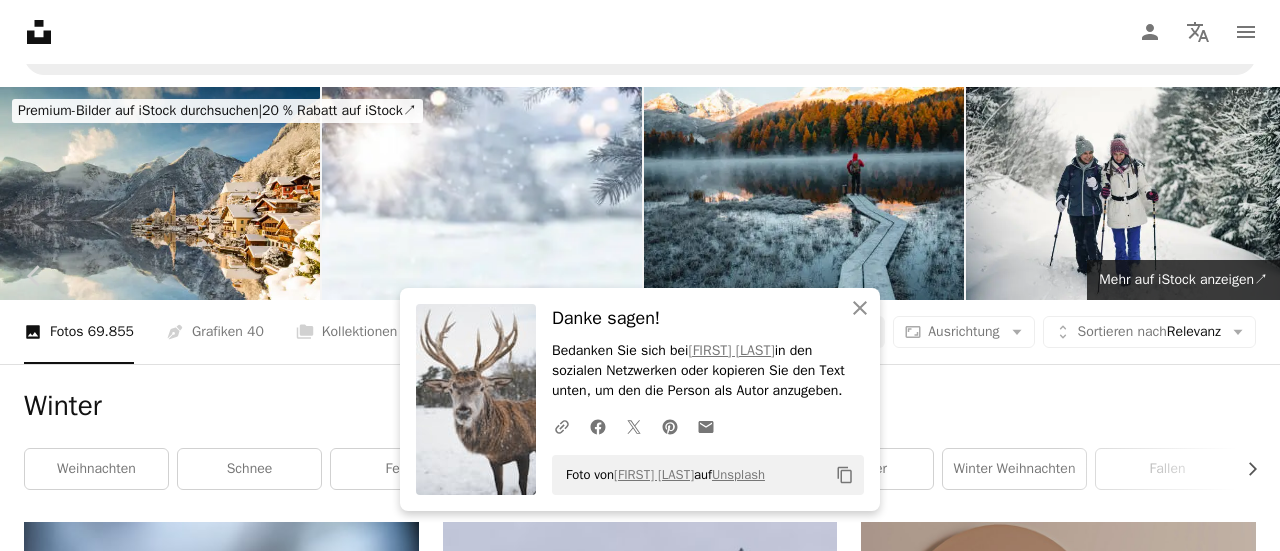 click on "An X shape" at bounding box center (20, 20) 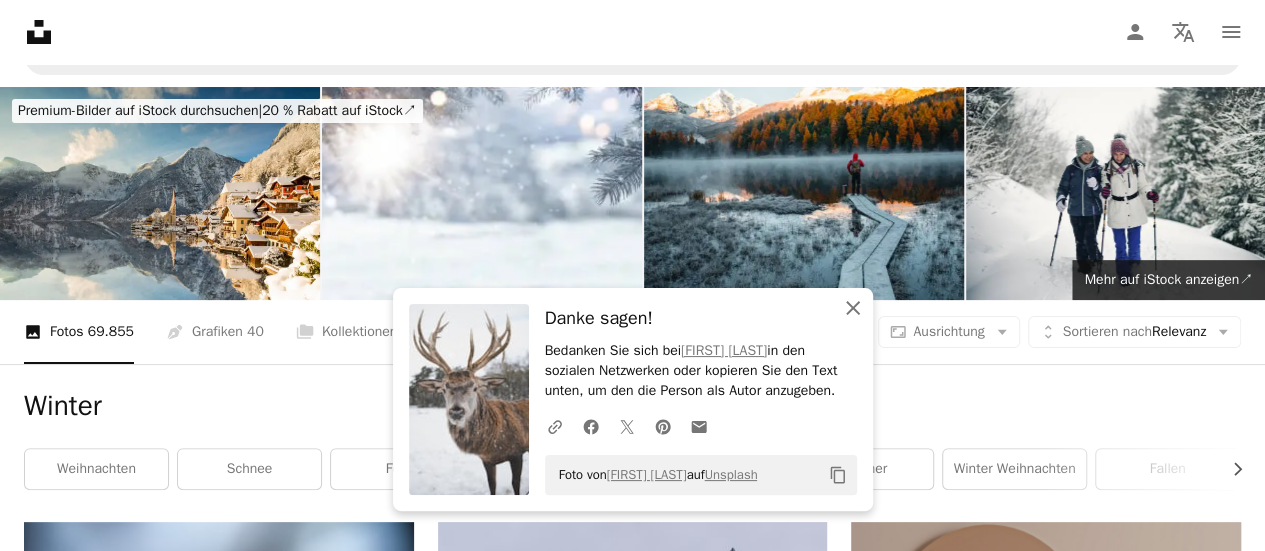 click 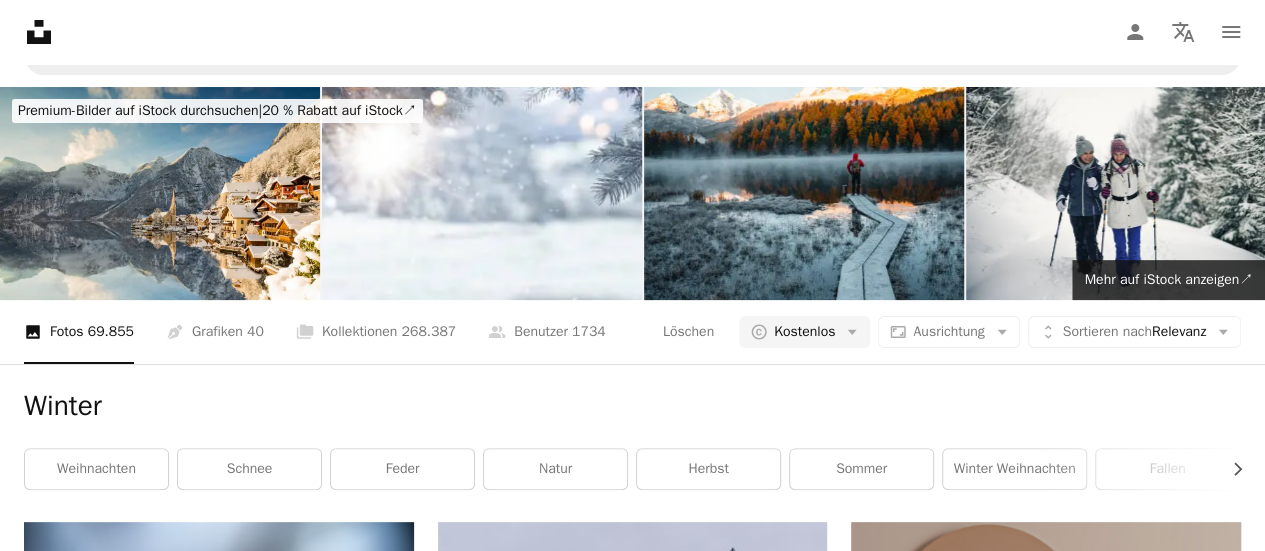 scroll, scrollTop: 27649, scrollLeft: 0, axis: vertical 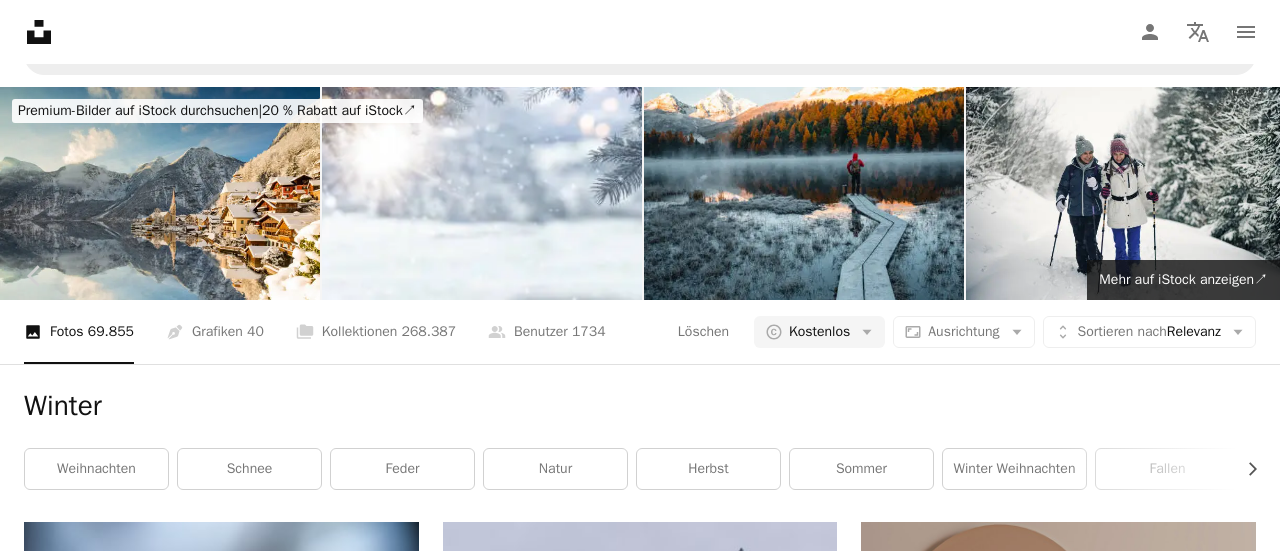 click on "Kostenlos herunterladen" at bounding box center [1049, 31520] 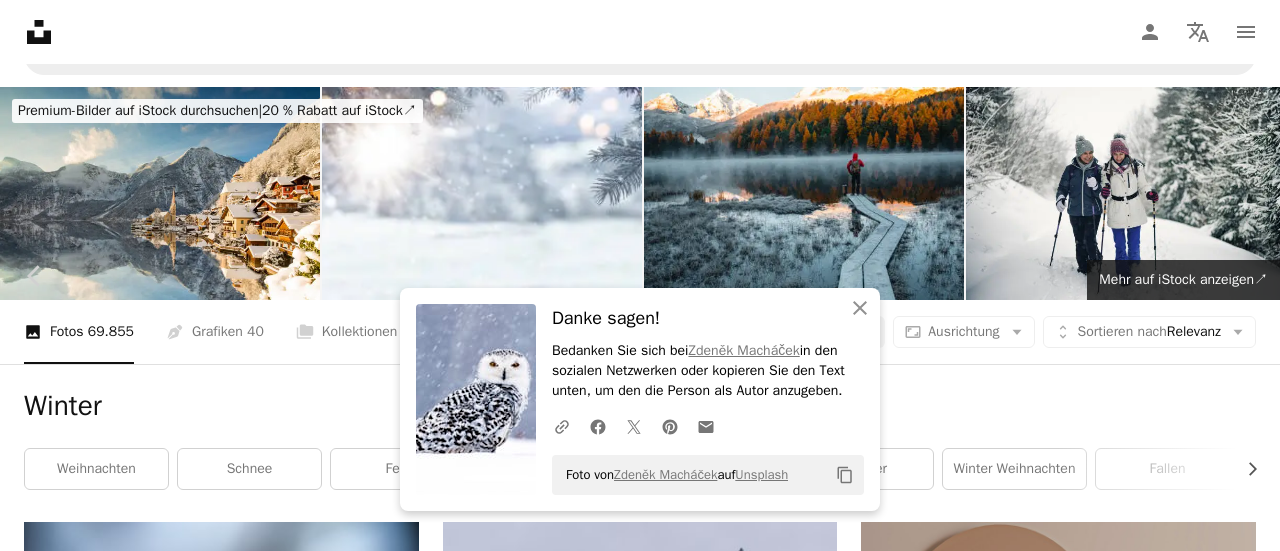 click on "An X shape" at bounding box center (20, 20) 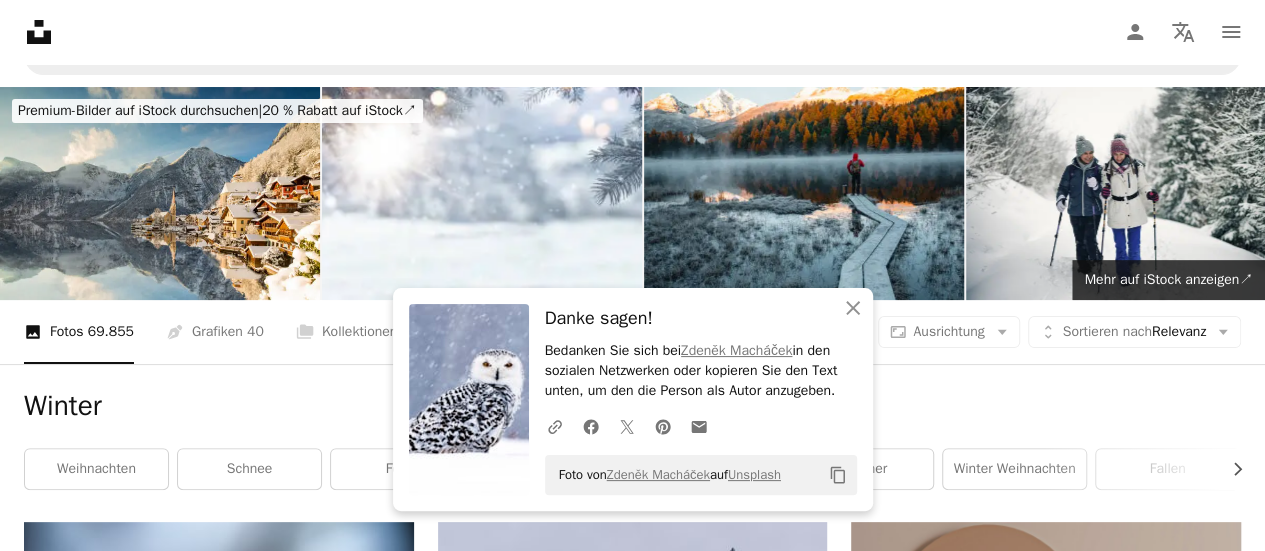 scroll, scrollTop: 27896, scrollLeft: 0, axis: vertical 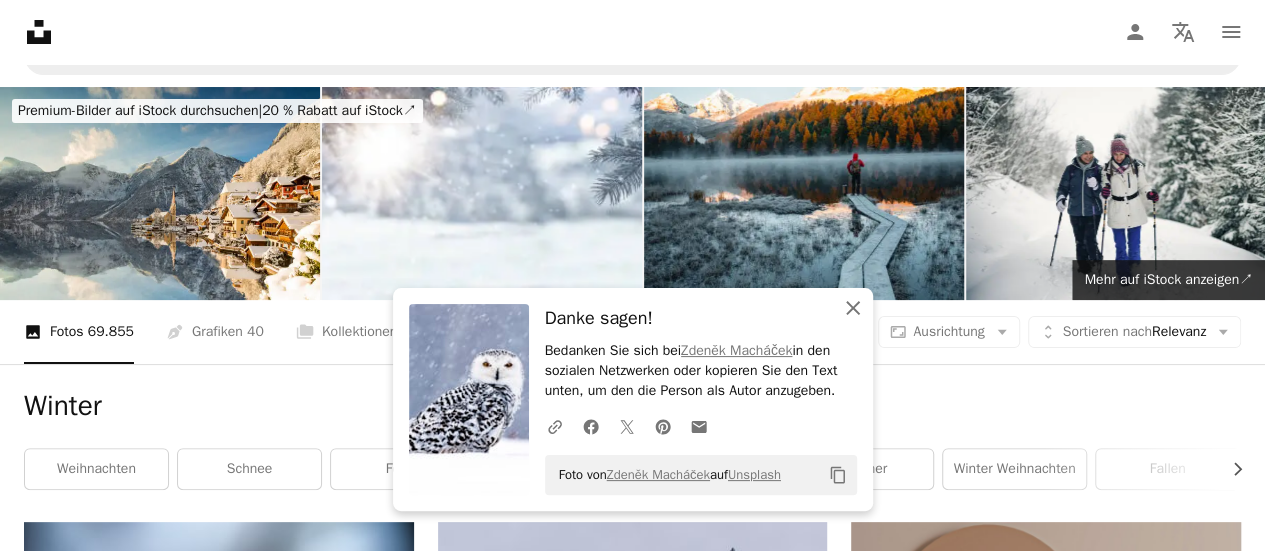 click on "An X shape" 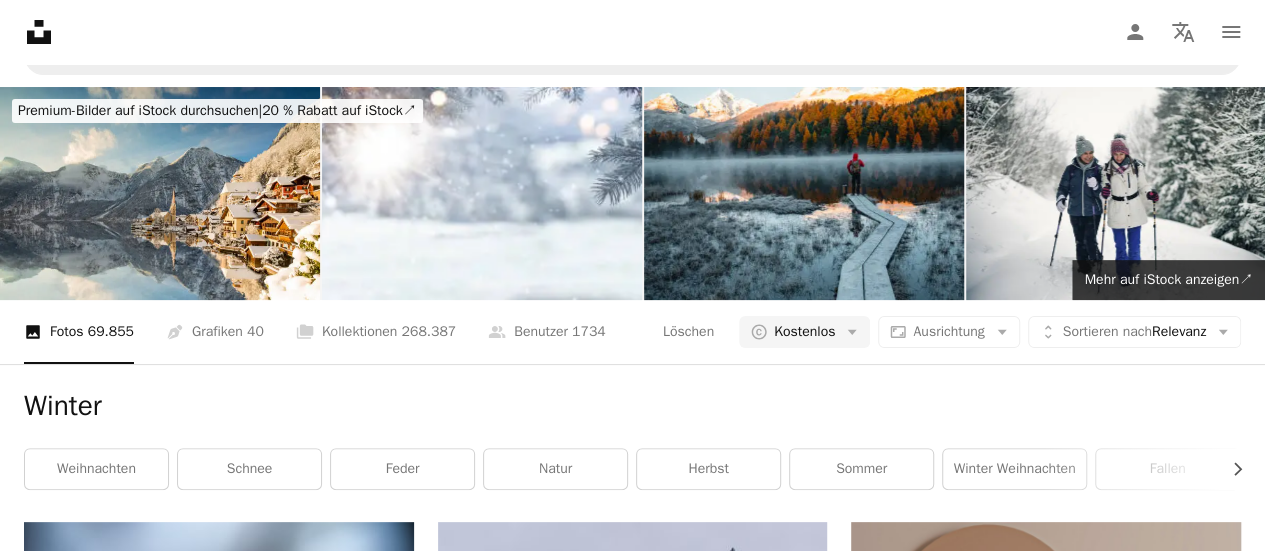 scroll, scrollTop: 48190, scrollLeft: 0, axis: vertical 